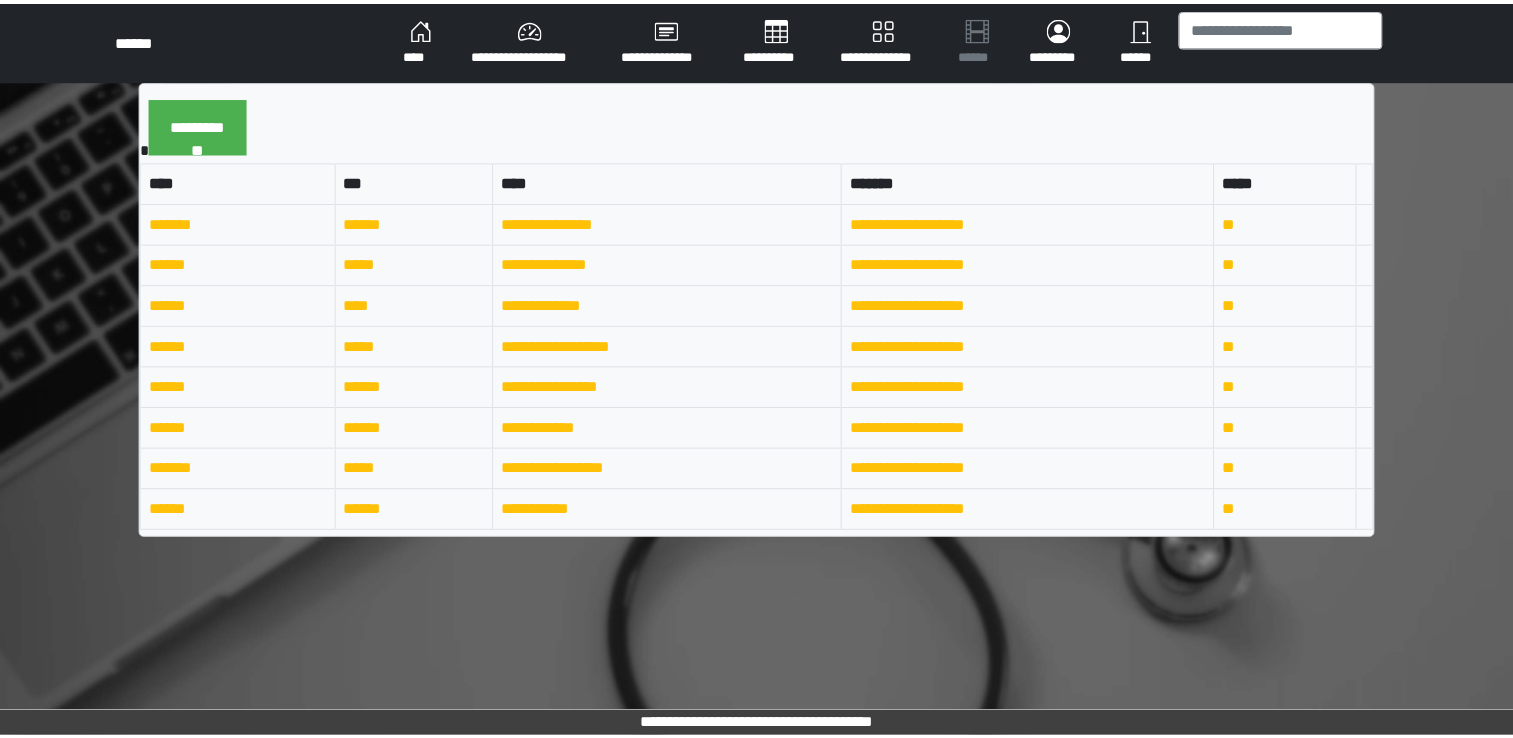 scroll, scrollTop: 0, scrollLeft: 0, axis: both 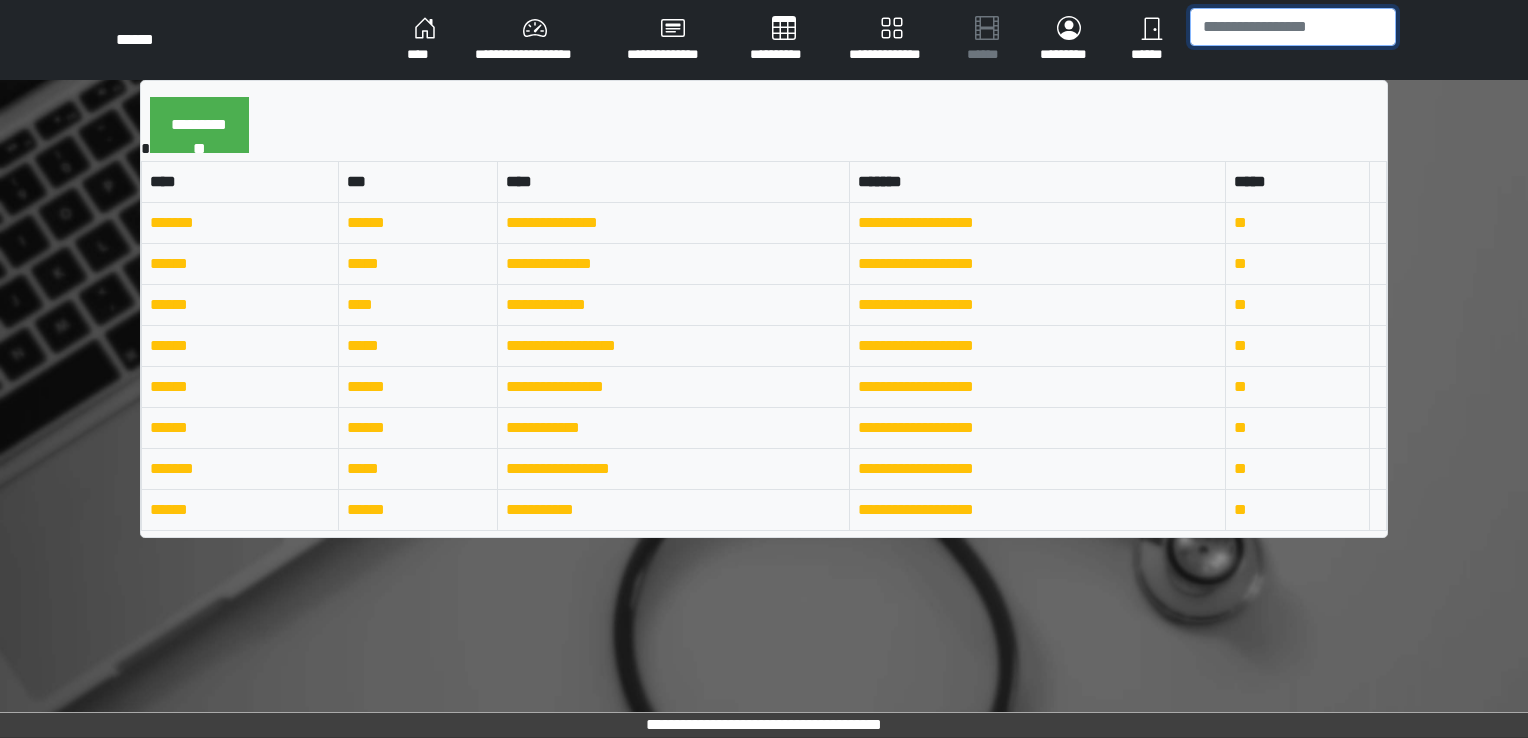 click at bounding box center (1293, 27) 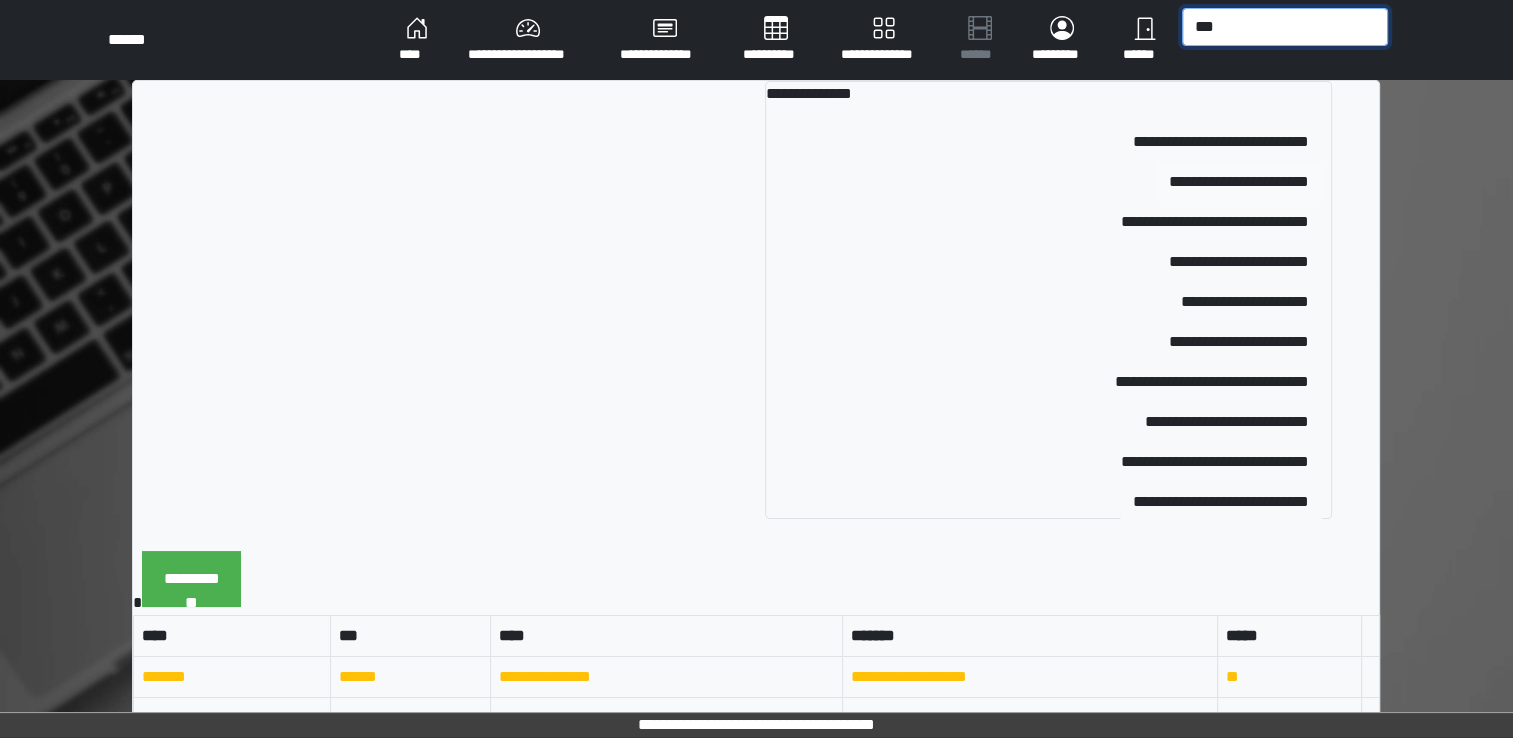 type on "***" 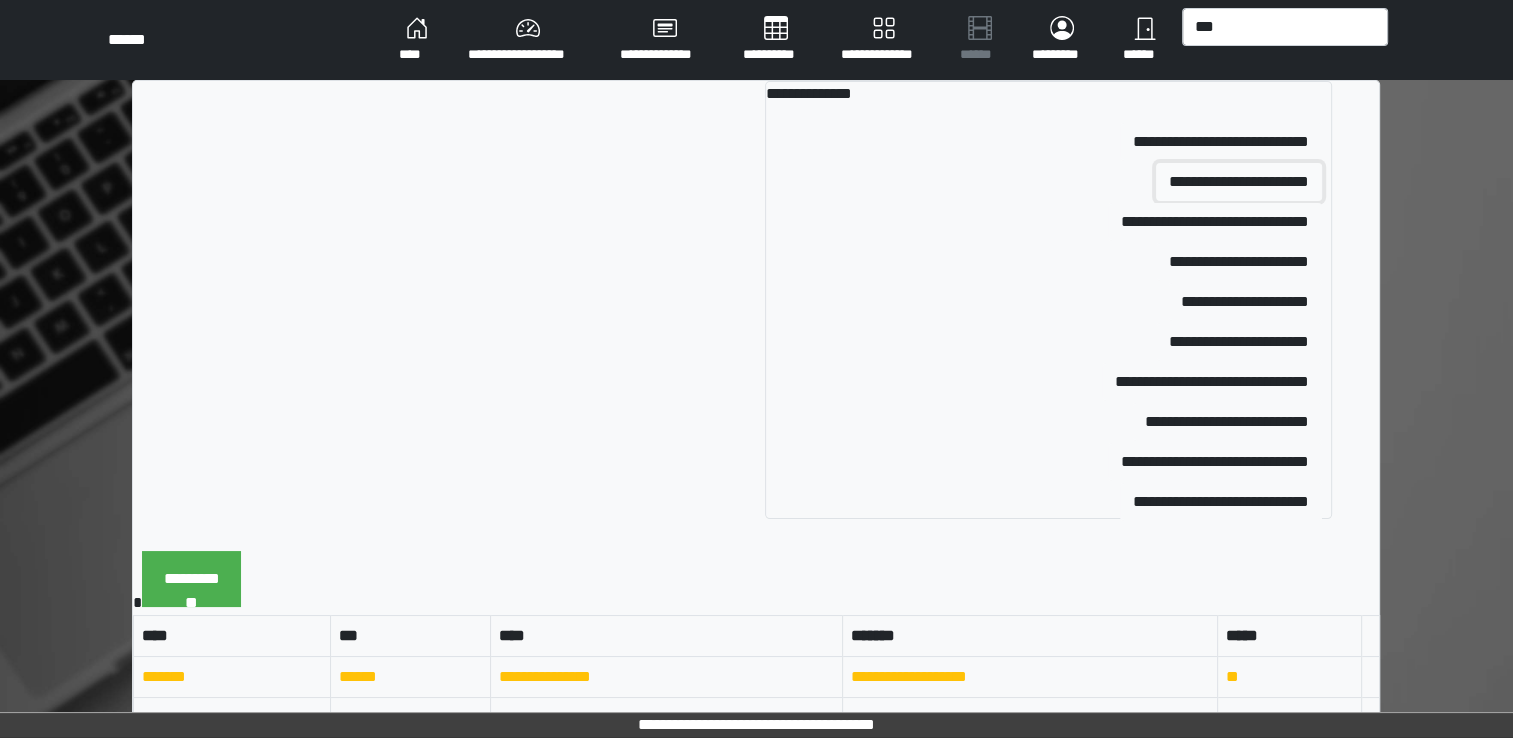 click on "**********" at bounding box center [1239, 182] 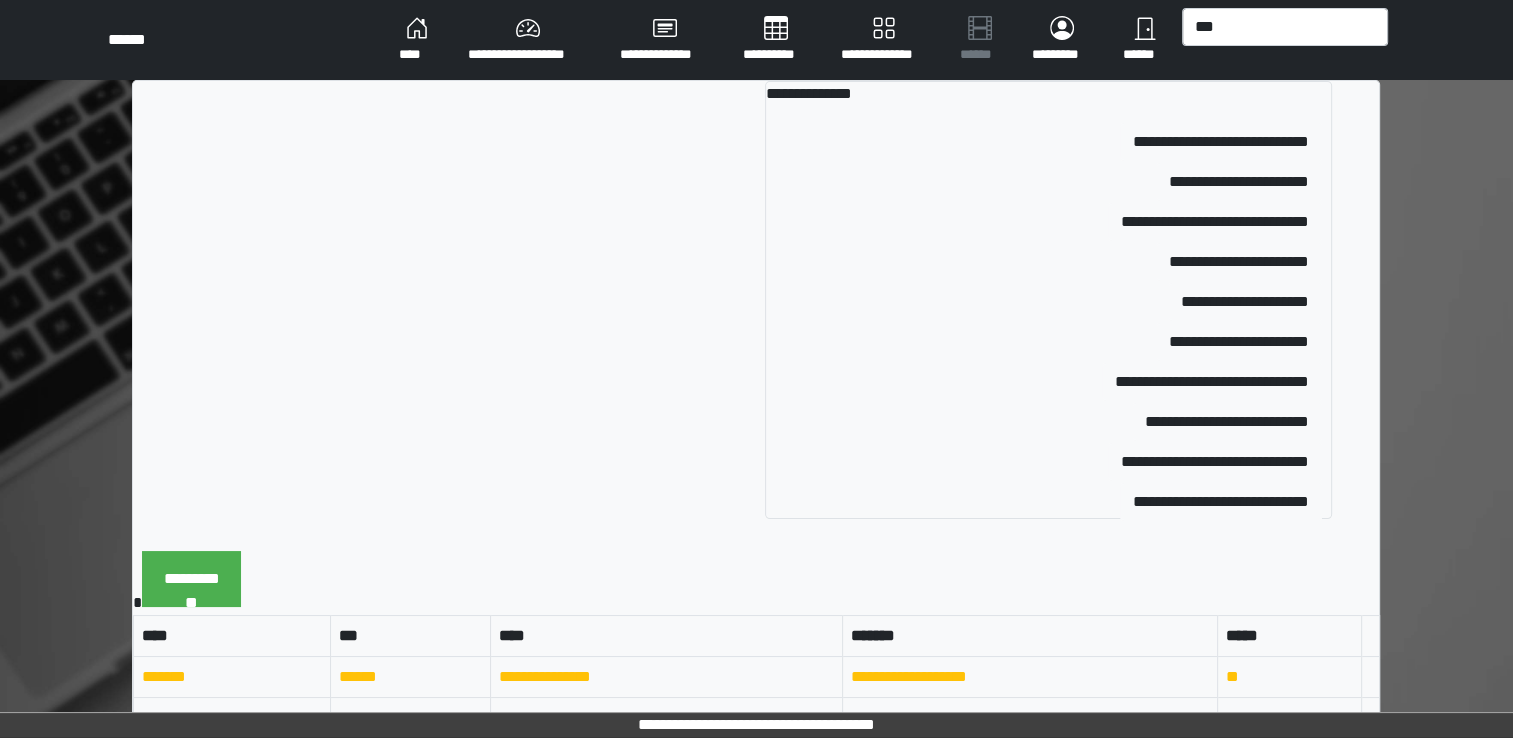 type 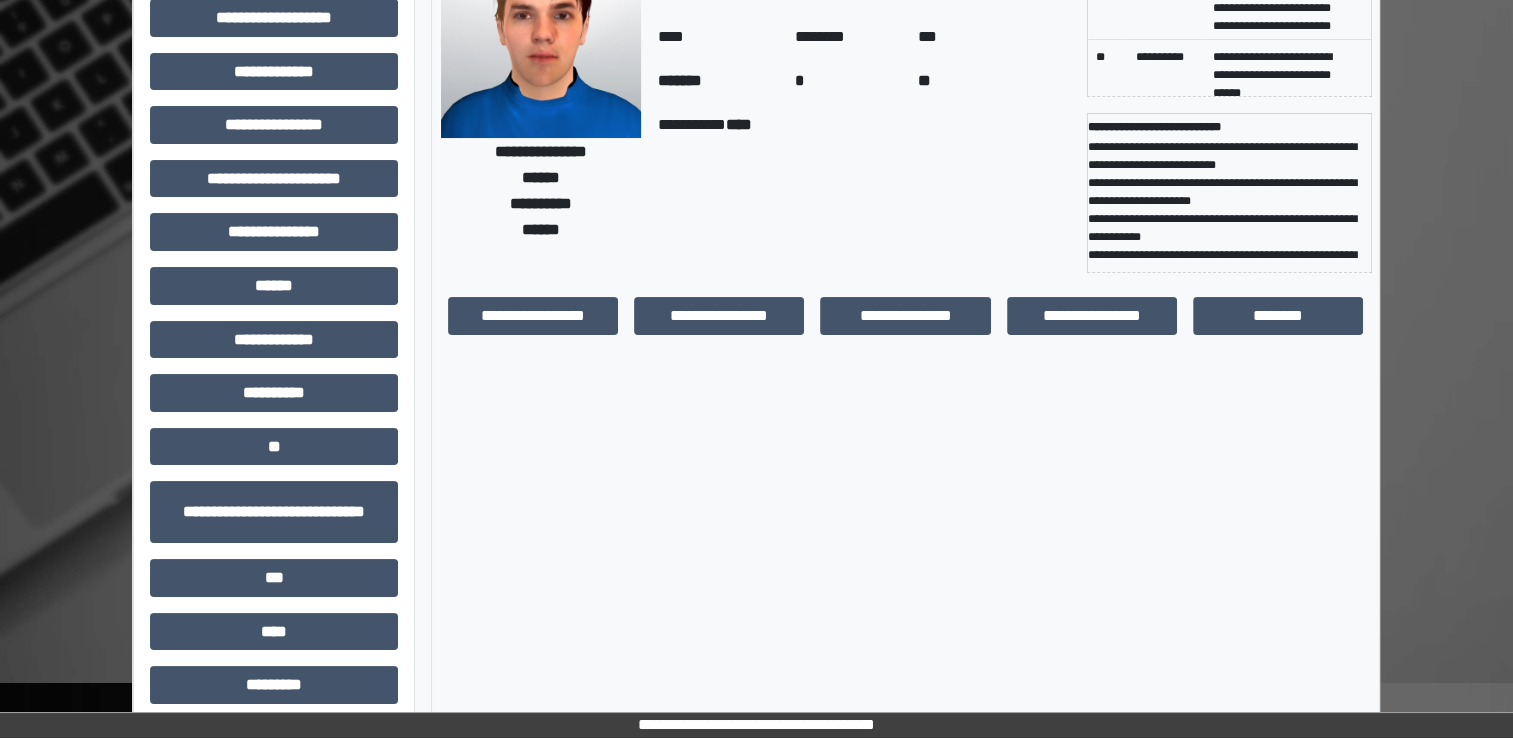 scroll, scrollTop: 184, scrollLeft: 0, axis: vertical 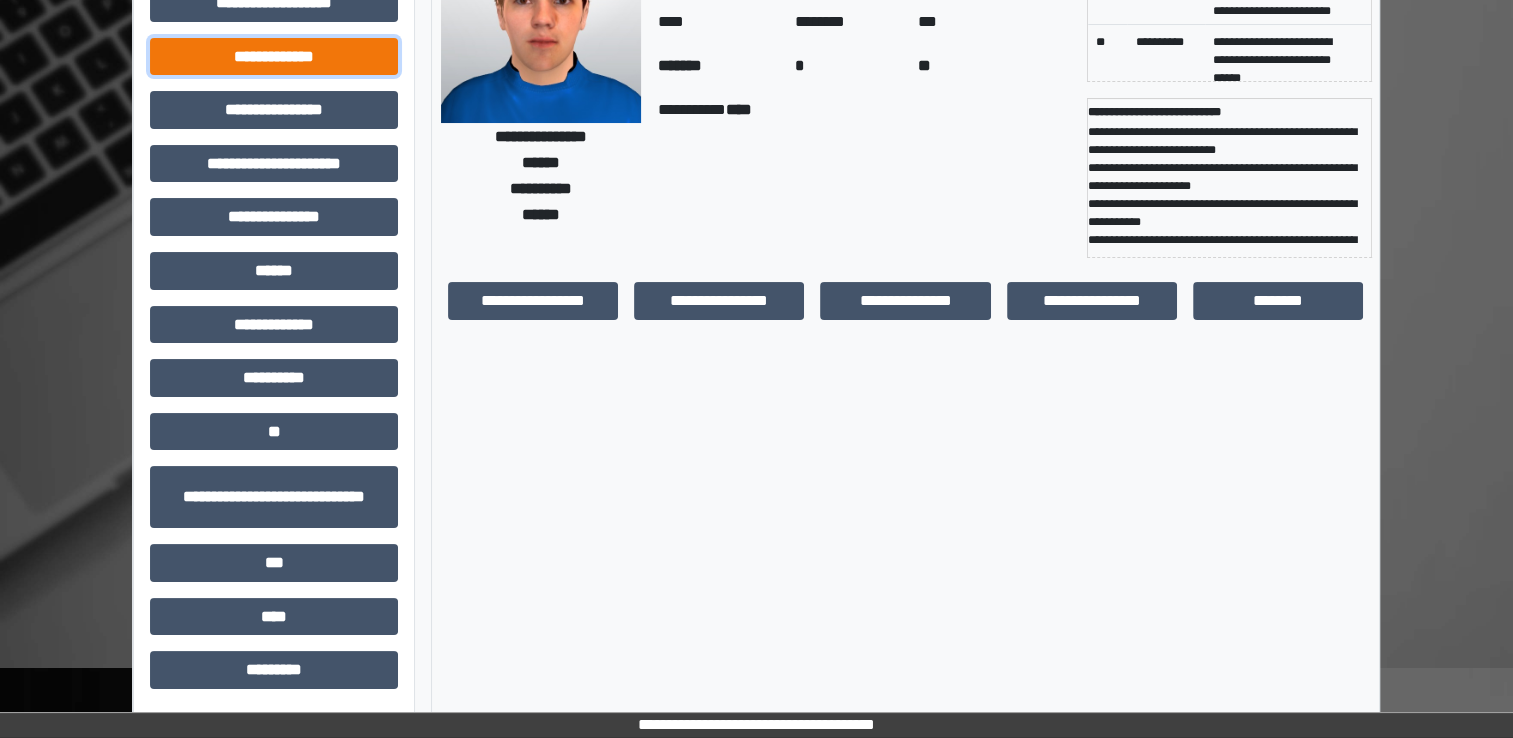 click on "**********" at bounding box center (274, 57) 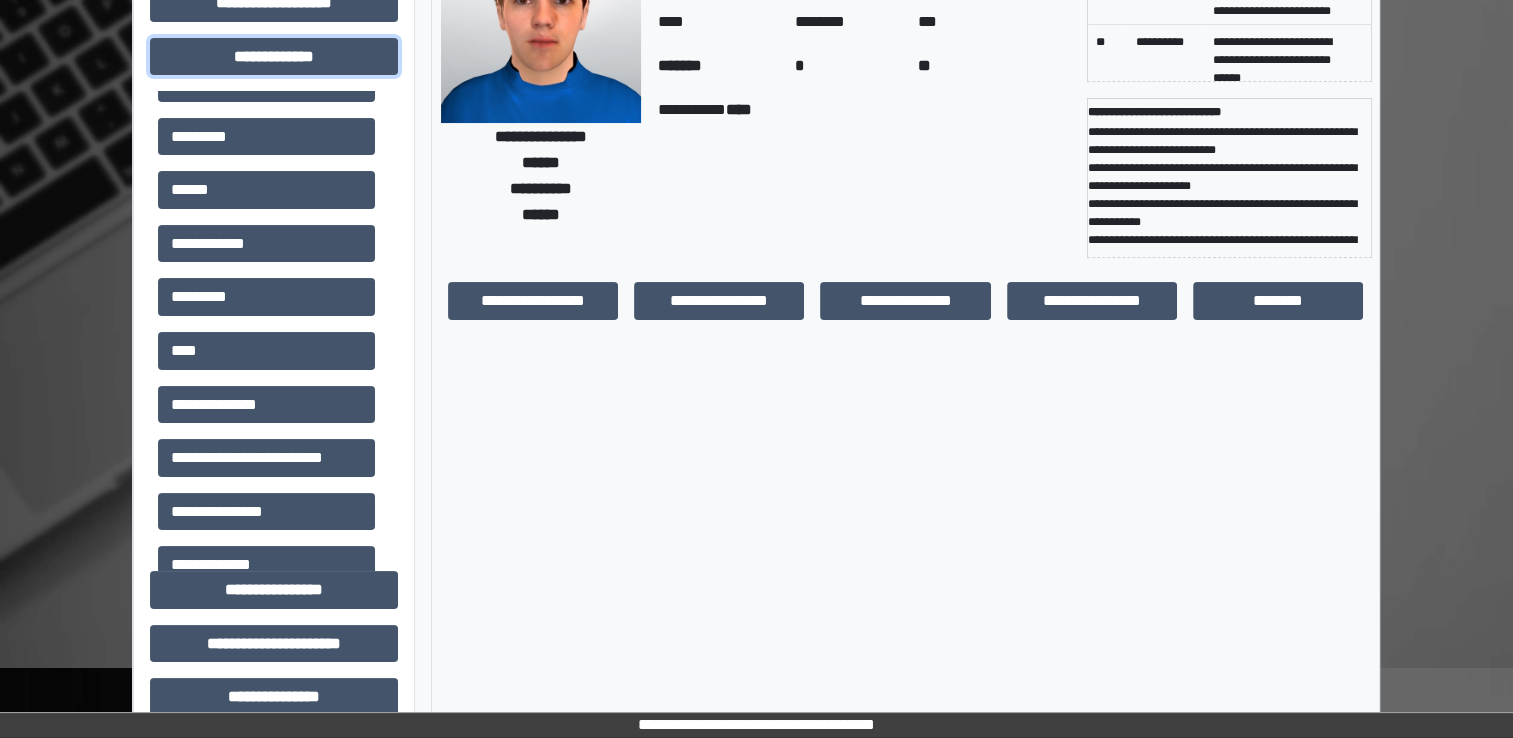 scroll, scrollTop: 600, scrollLeft: 0, axis: vertical 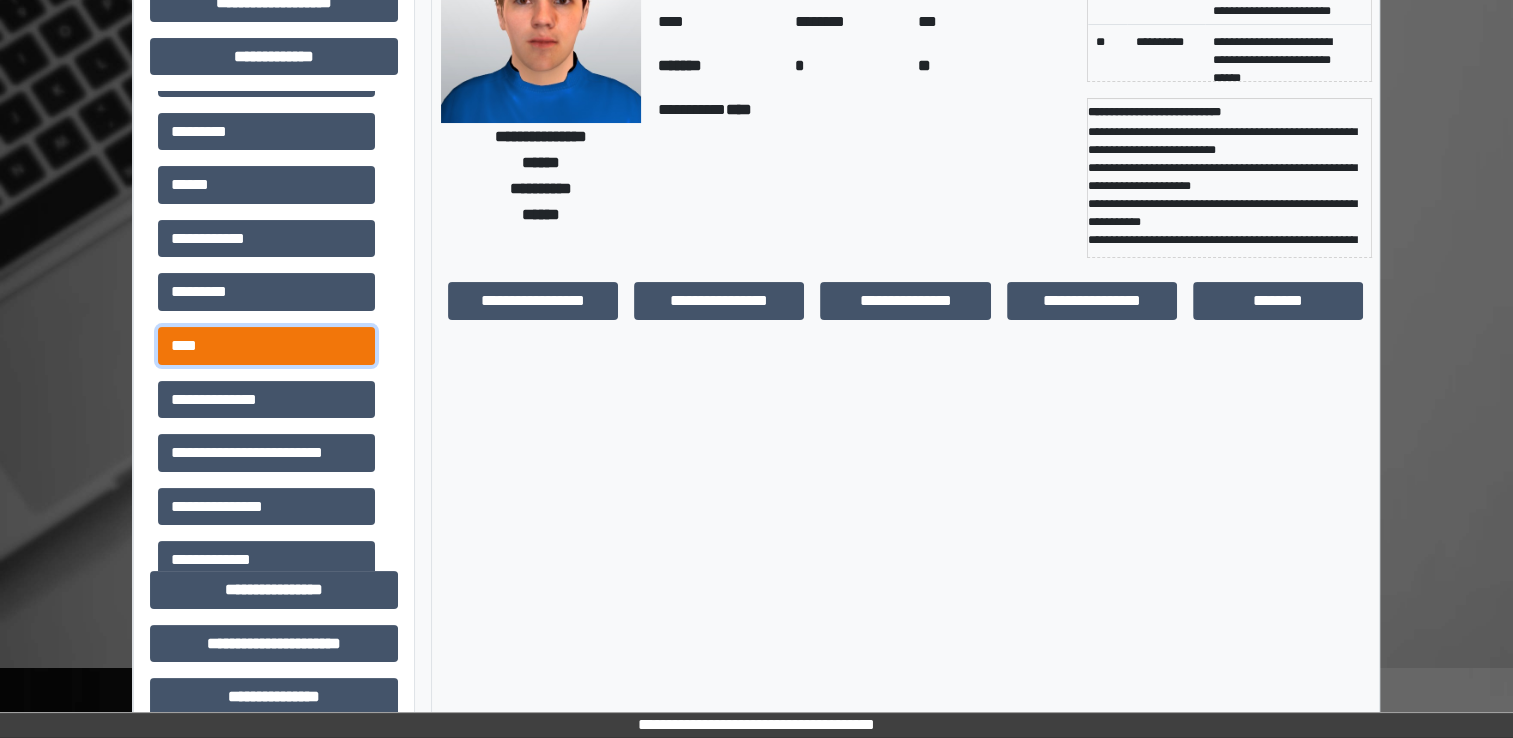 click on "****" at bounding box center (266, 346) 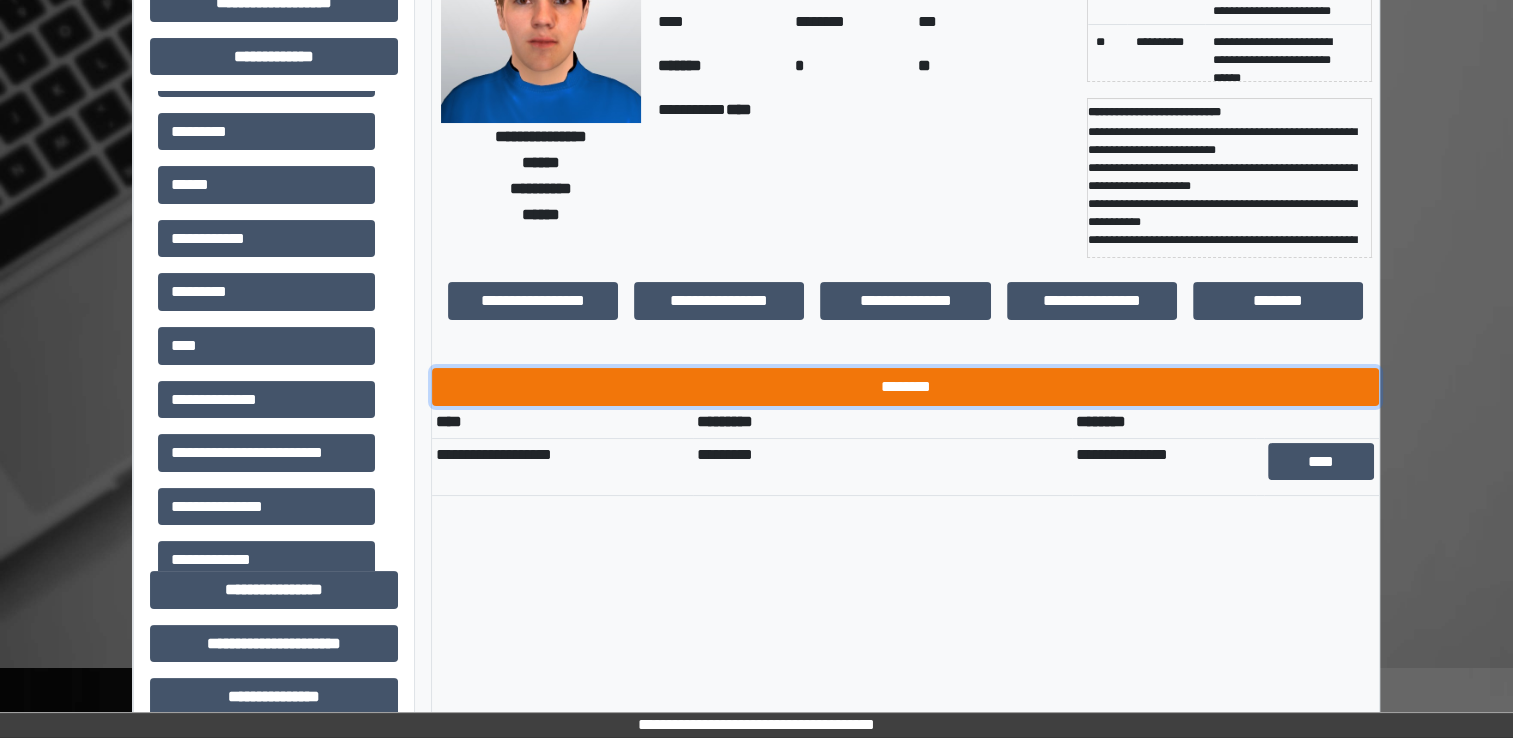 click on "********" at bounding box center [905, 387] 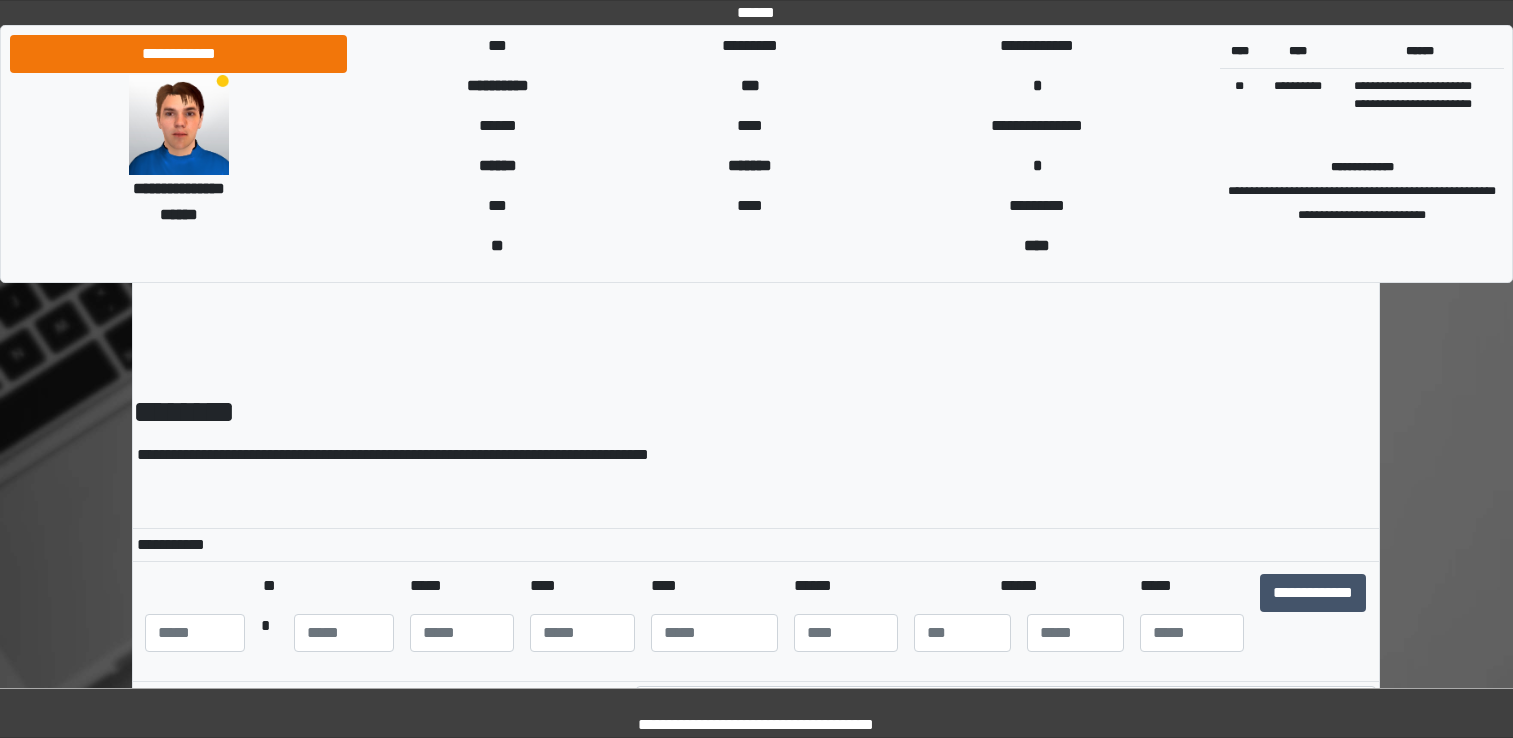 scroll, scrollTop: 0, scrollLeft: 0, axis: both 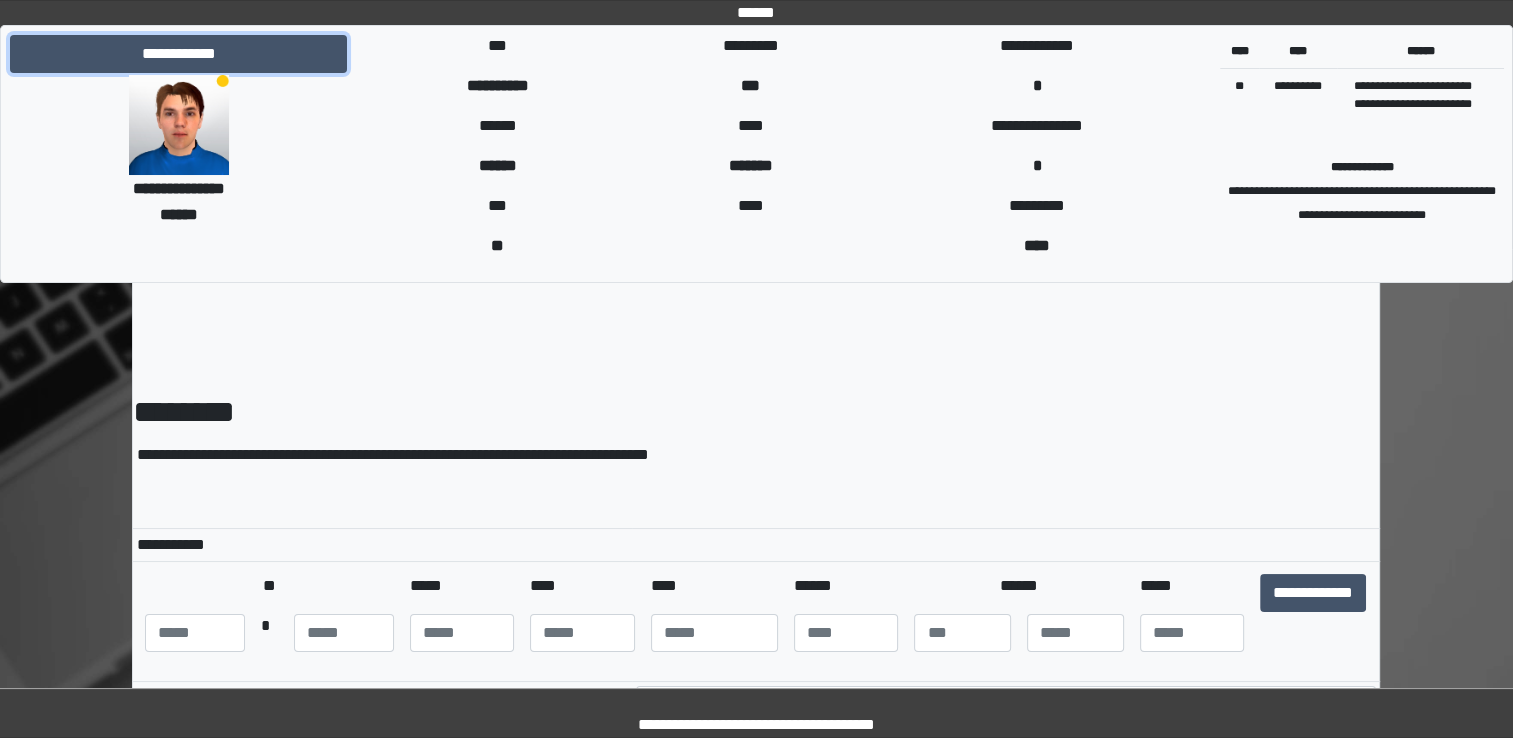 click on "**********" at bounding box center (178, 54) 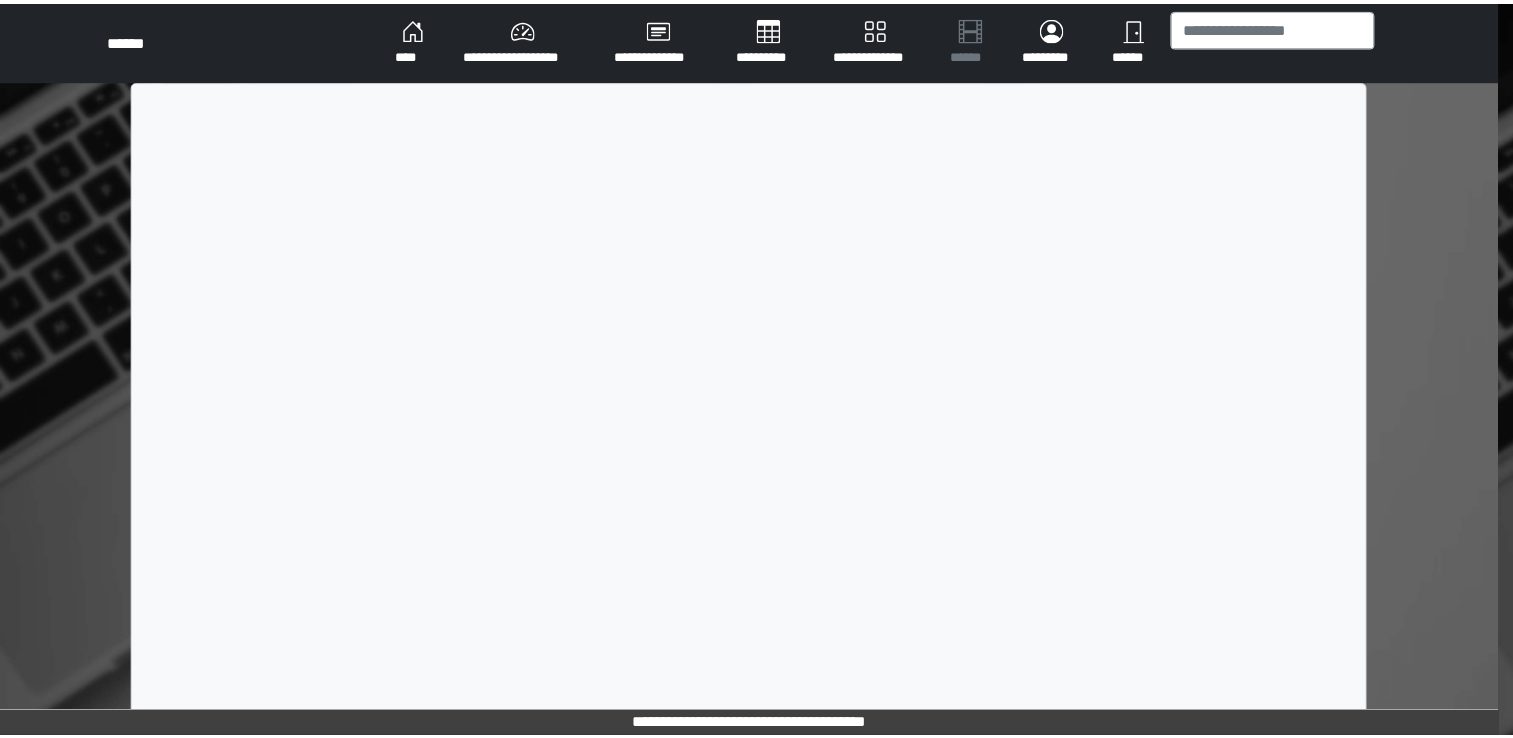 scroll, scrollTop: 0, scrollLeft: 0, axis: both 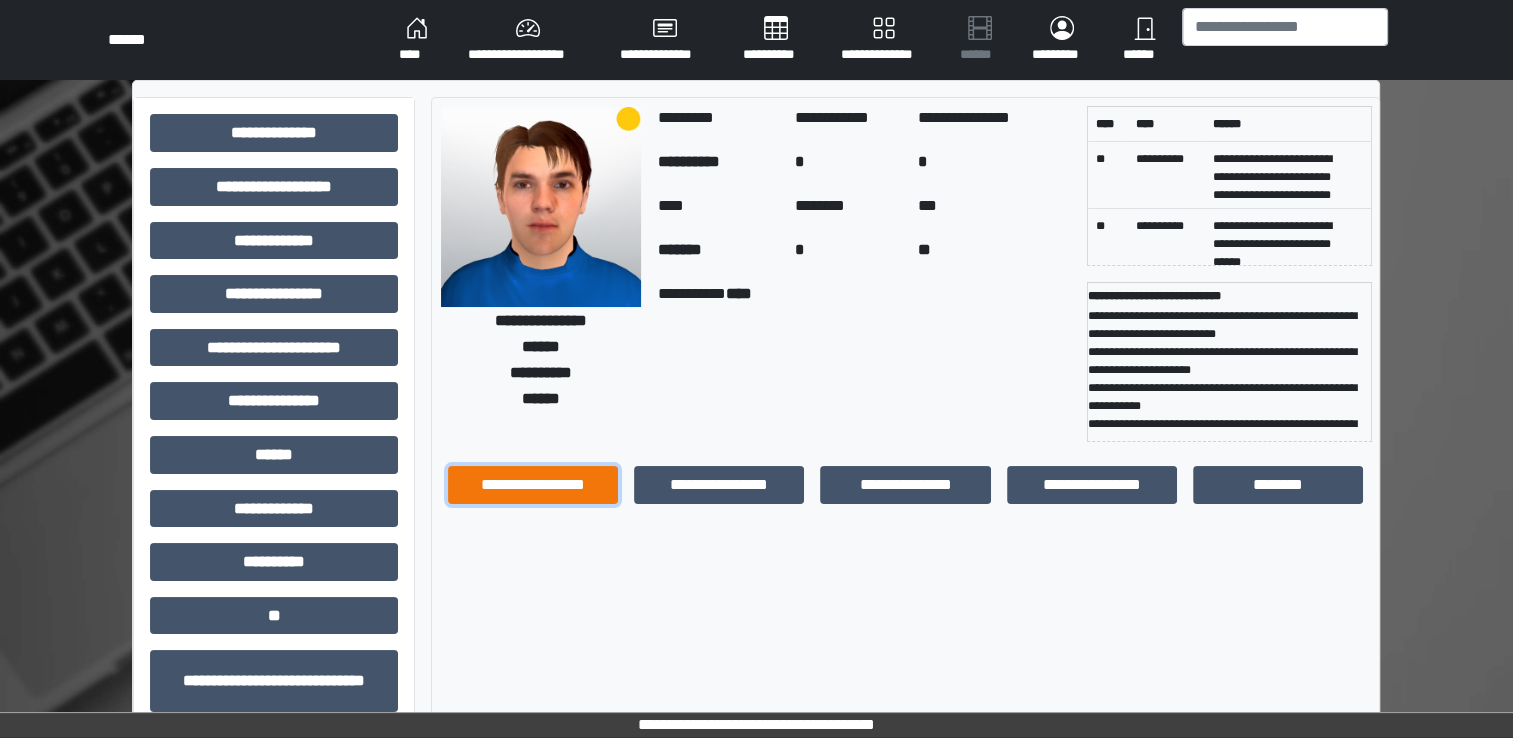 click on "**********" at bounding box center [533, 485] 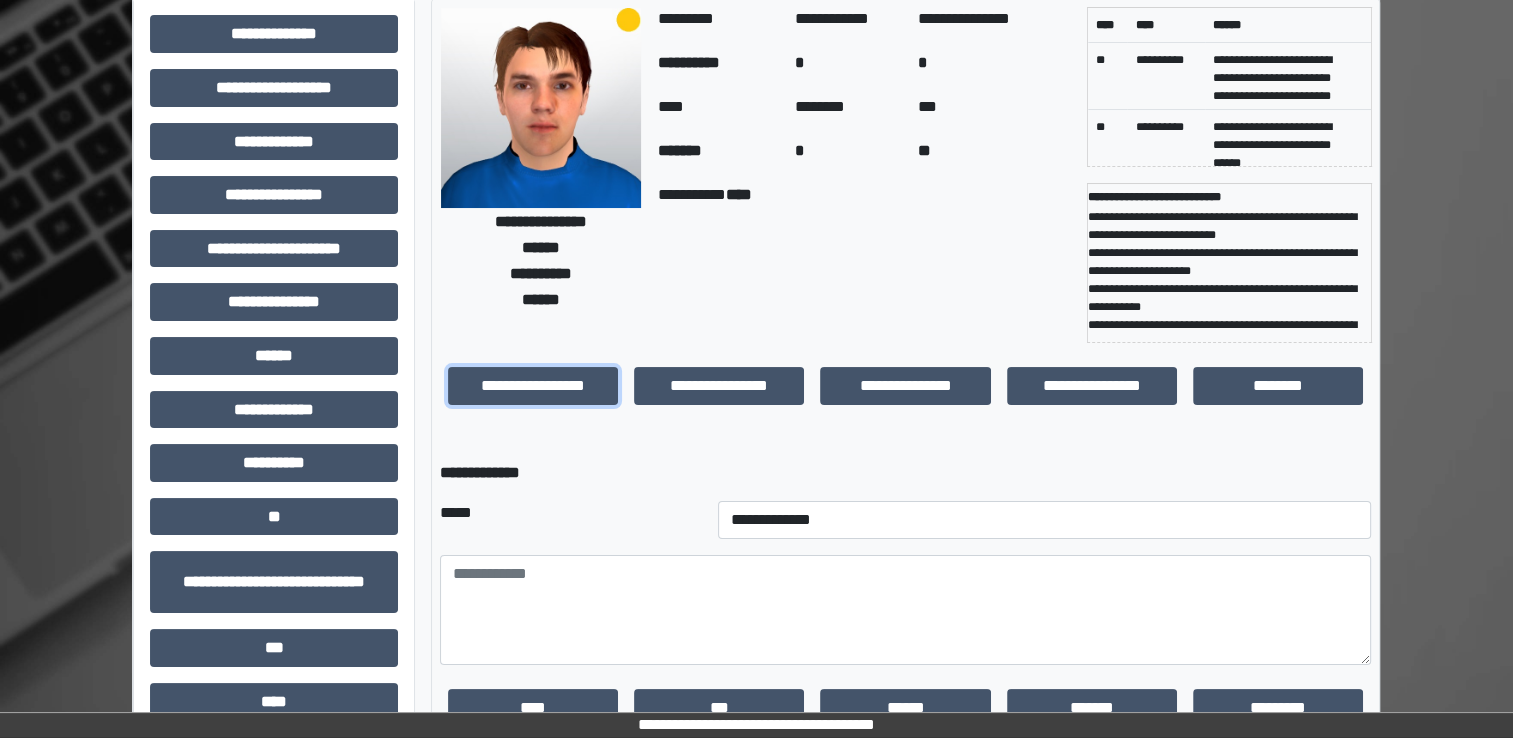 scroll, scrollTop: 59, scrollLeft: 0, axis: vertical 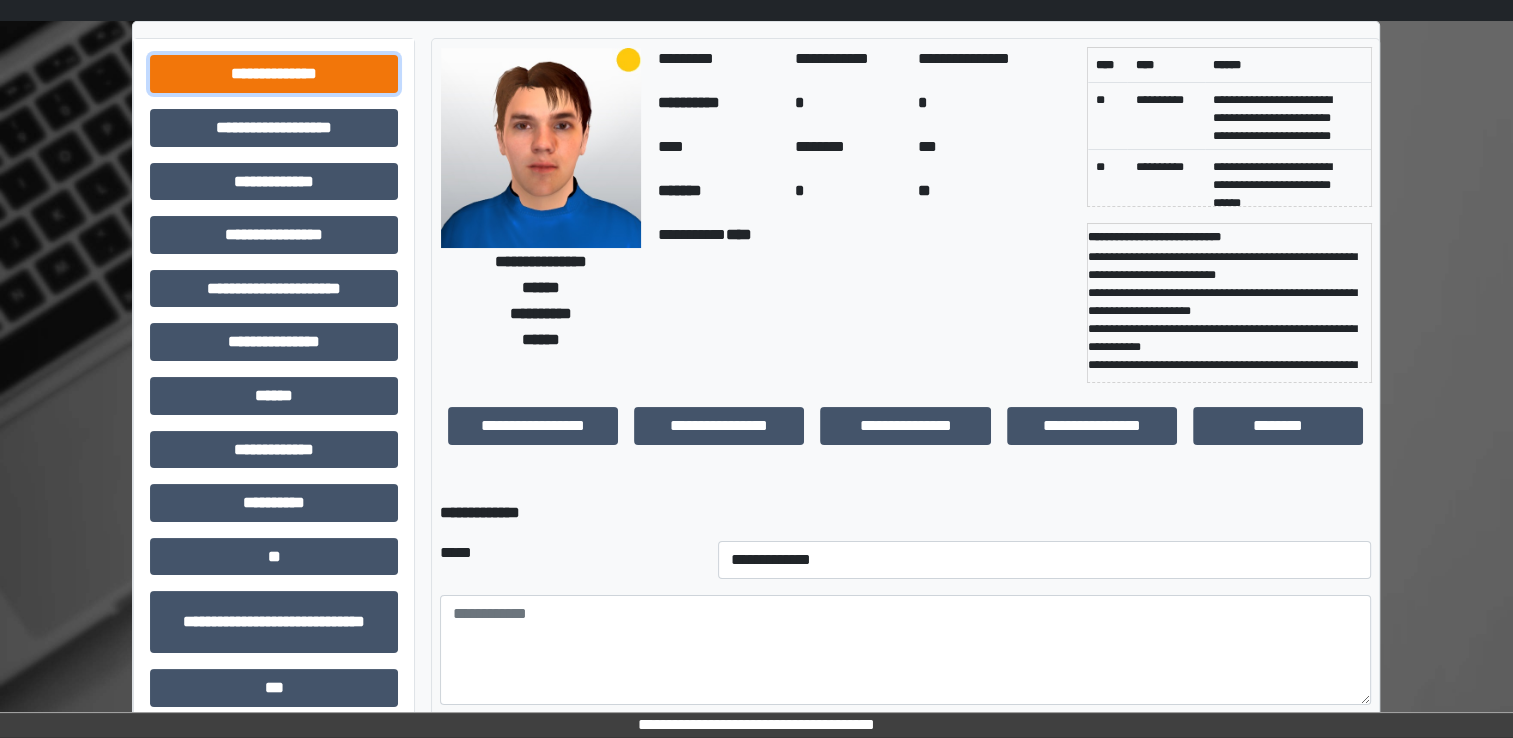 click on "**********" at bounding box center (274, 74) 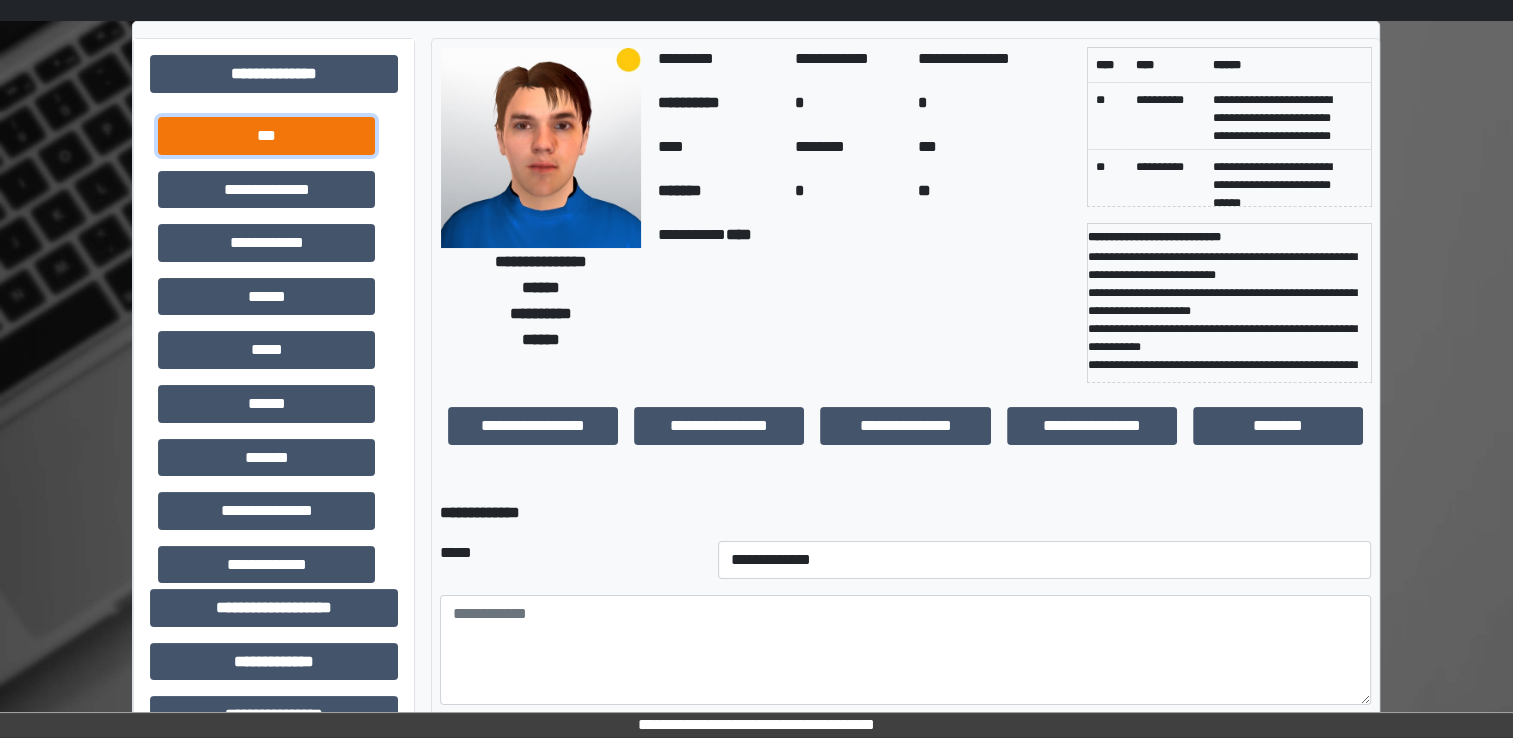 click on "***" at bounding box center (266, 136) 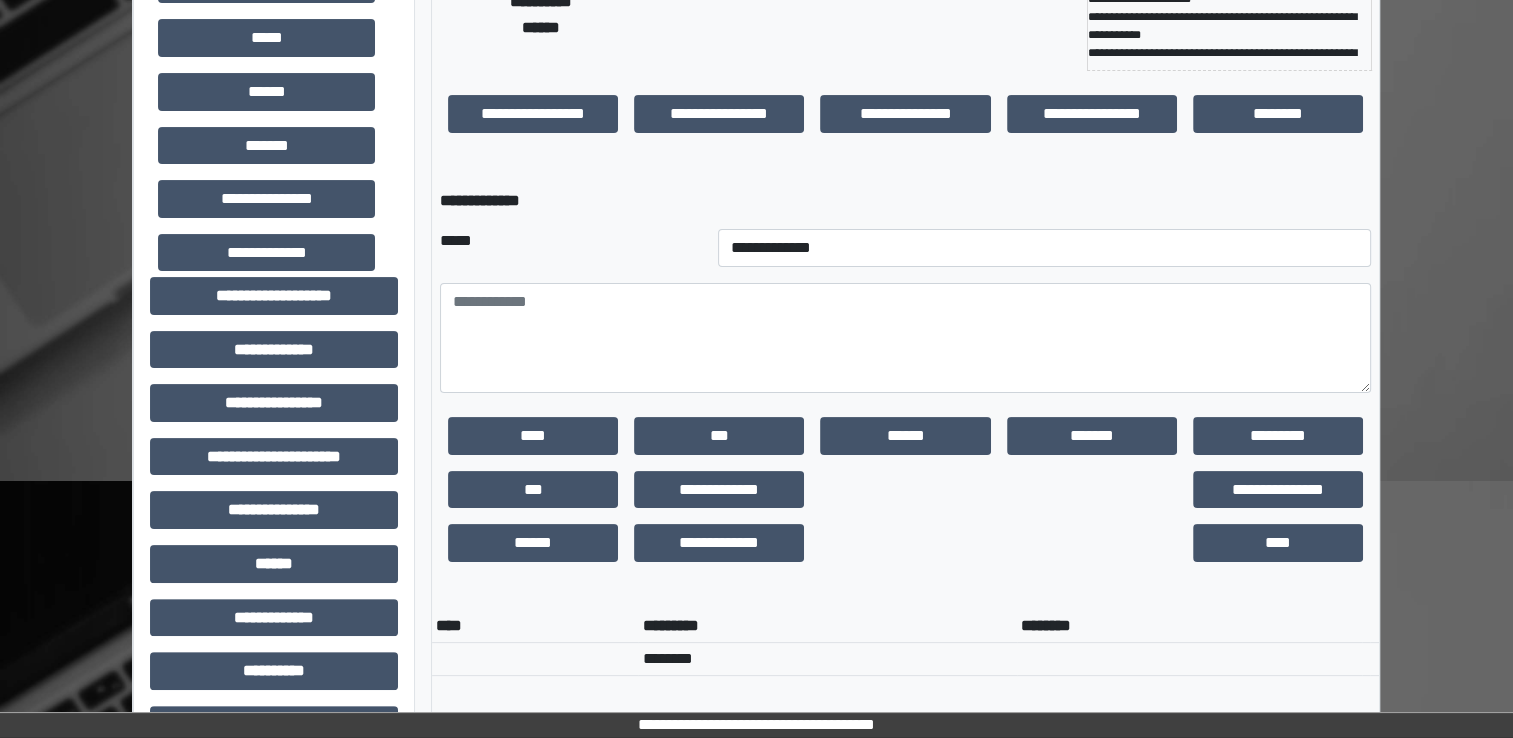 scroll, scrollTop: 359, scrollLeft: 0, axis: vertical 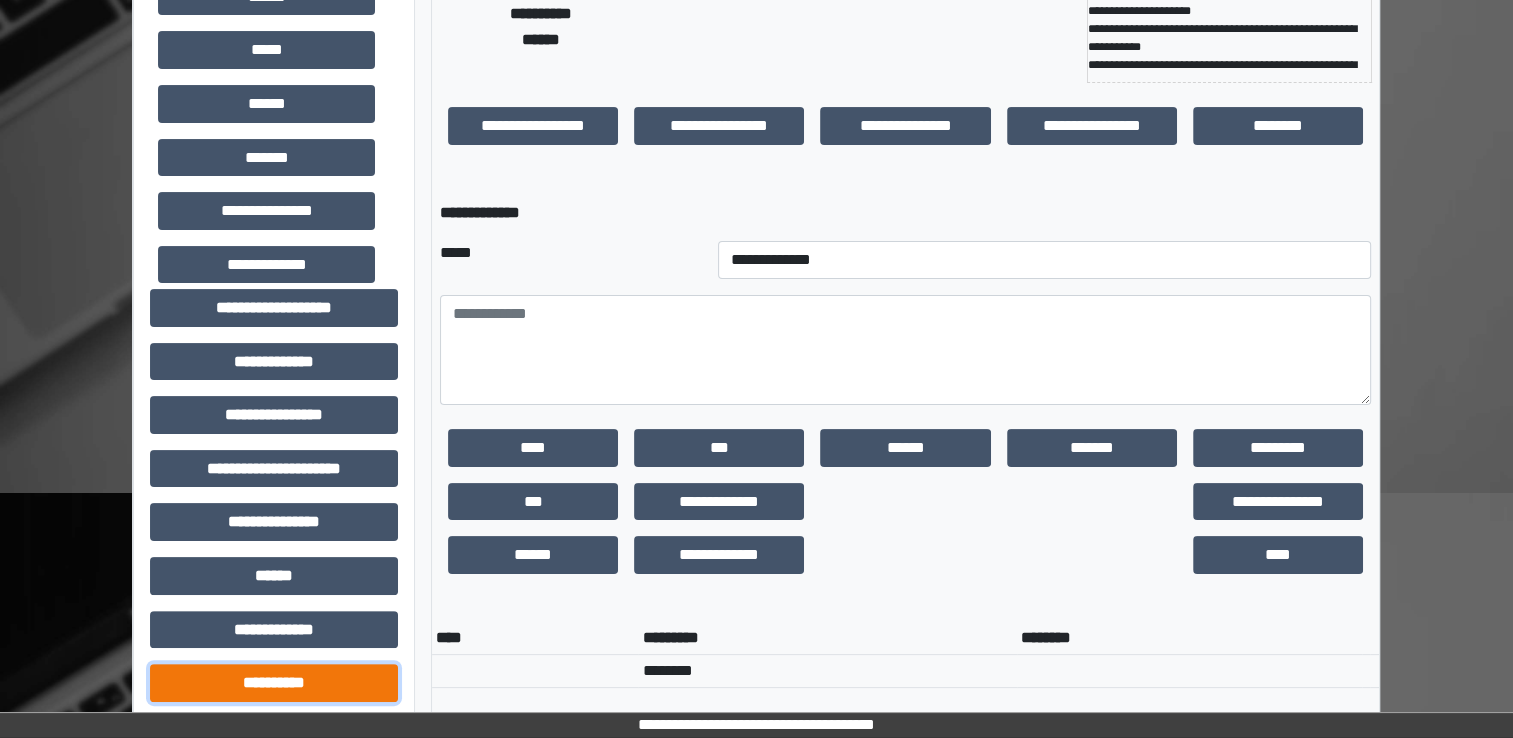 click on "**********" at bounding box center [274, 683] 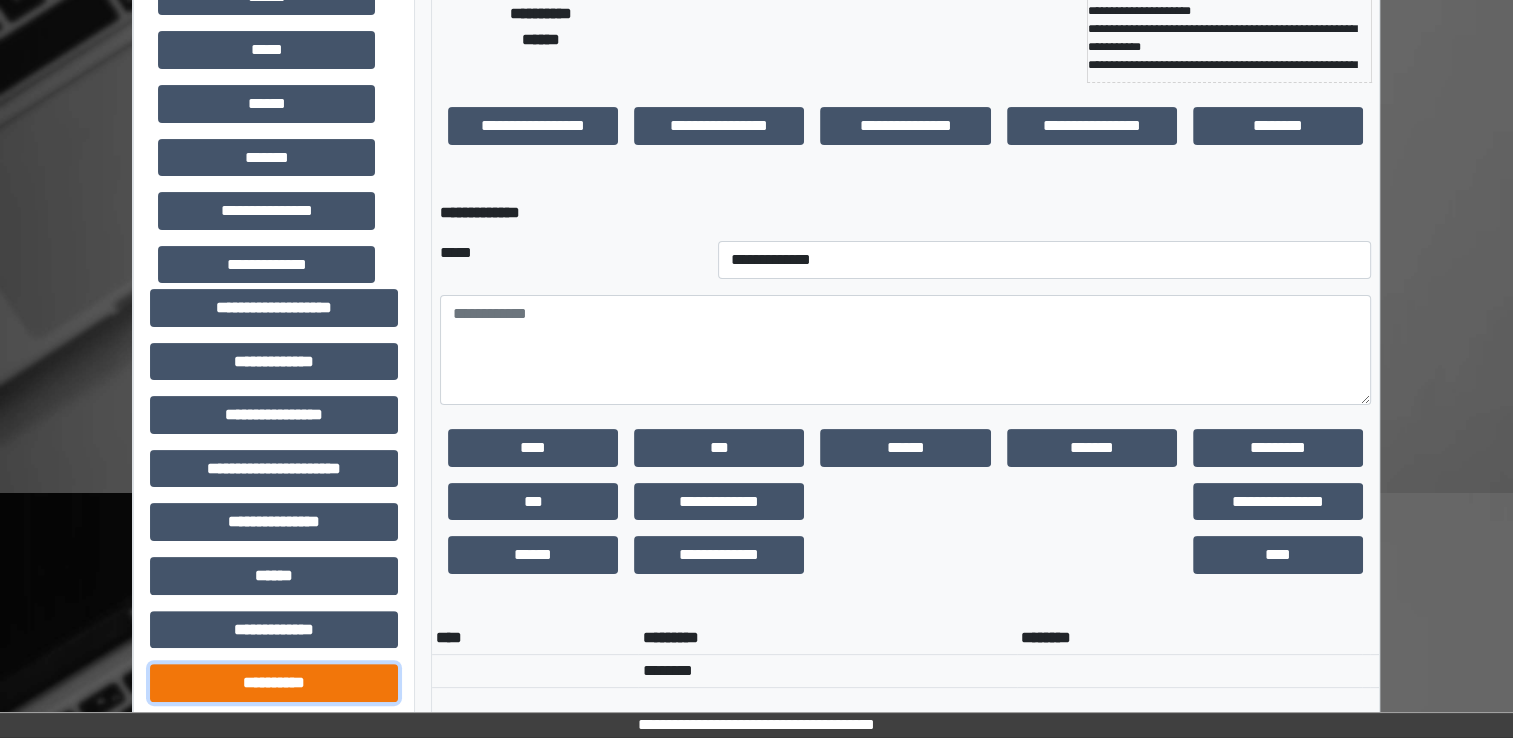 click on "**********" at bounding box center [274, 683] 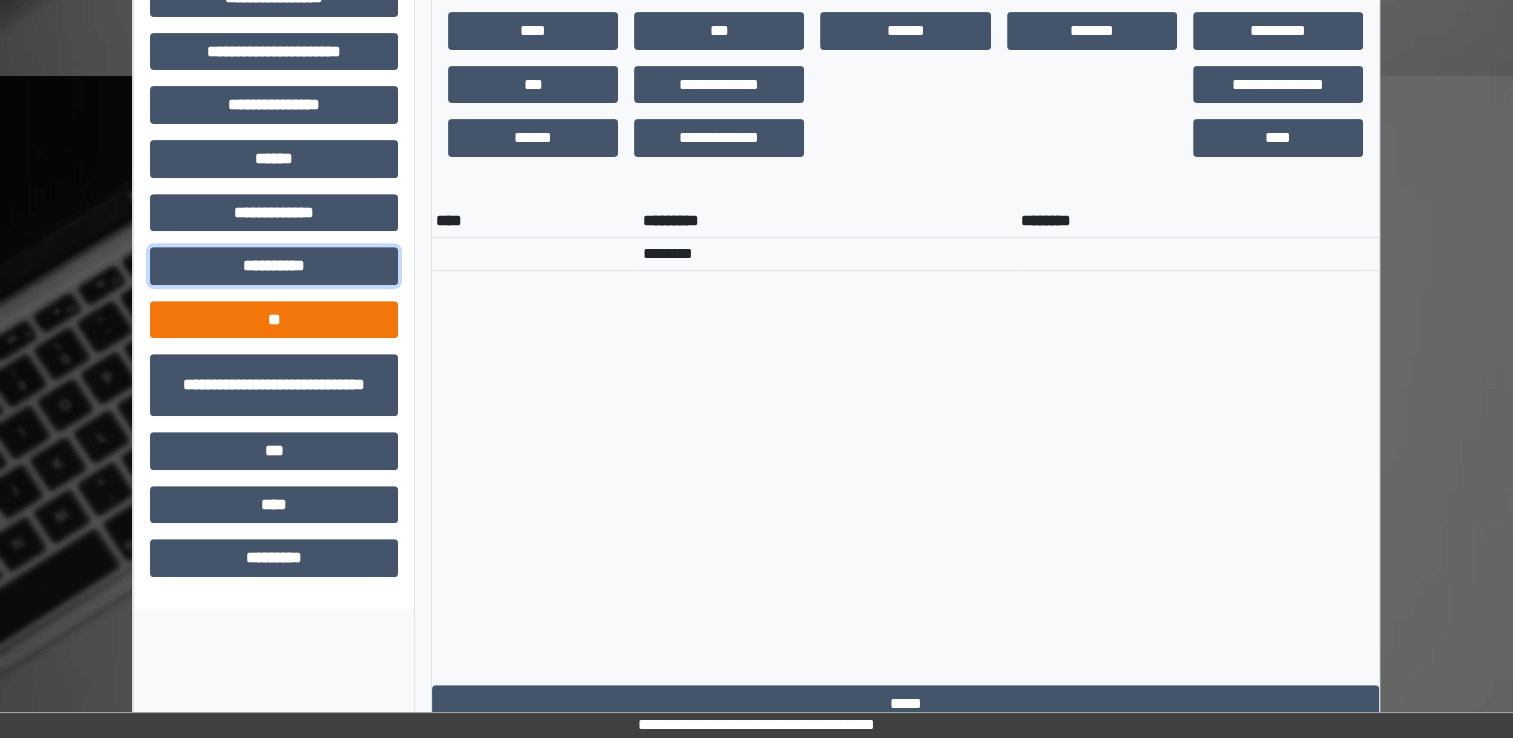 scroll, scrollTop: 776, scrollLeft: 0, axis: vertical 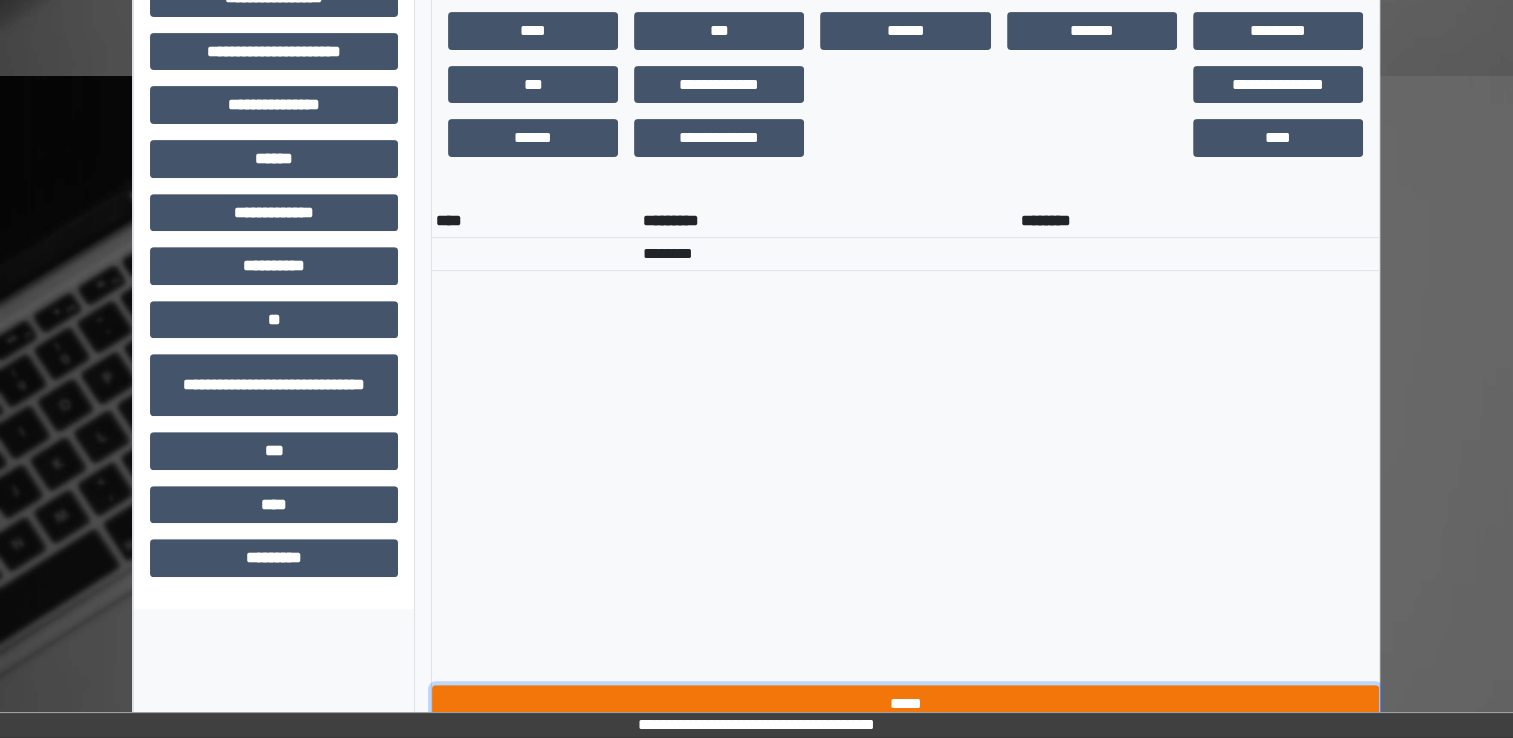 click on "*****" at bounding box center (905, 704) 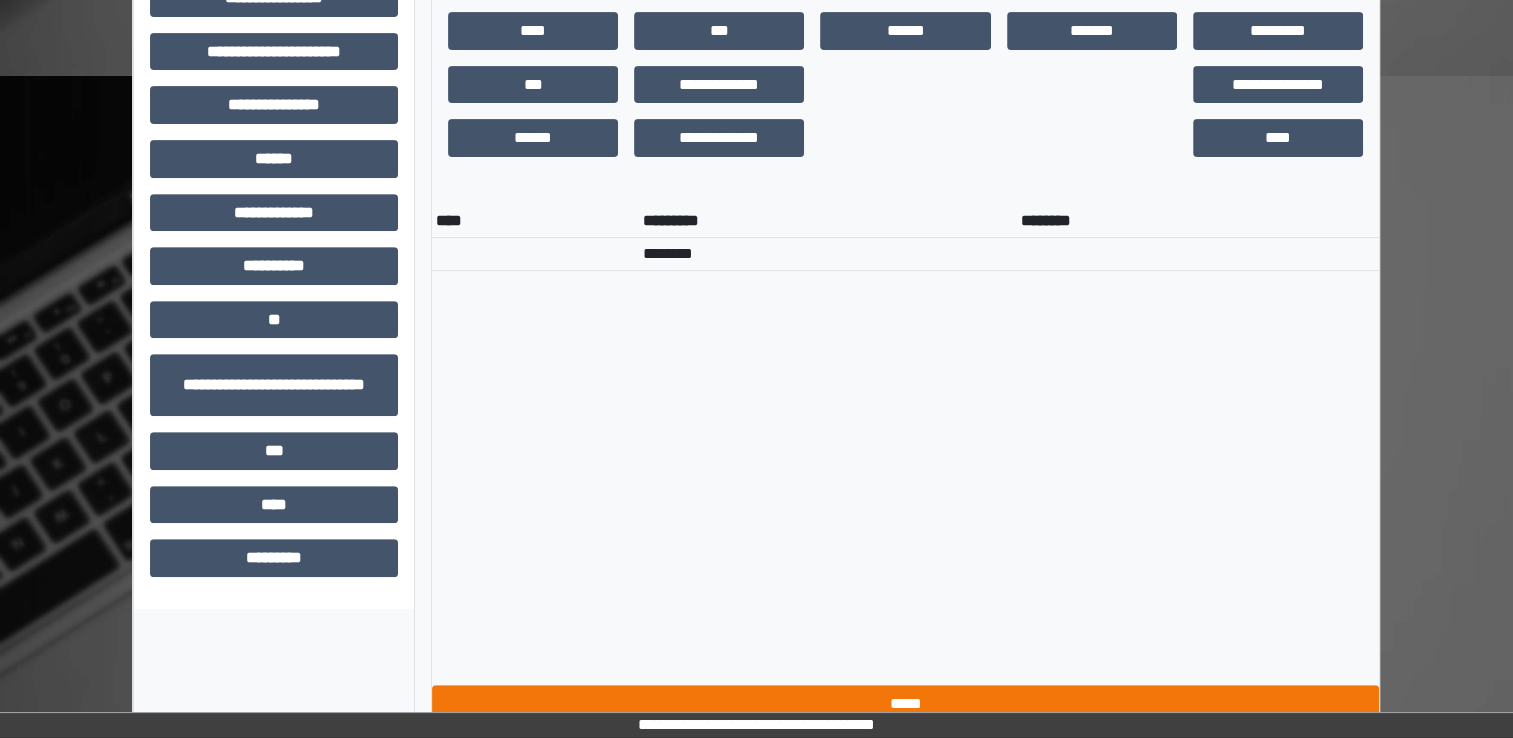 scroll, scrollTop: 664, scrollLeft: 0, axis: vertical 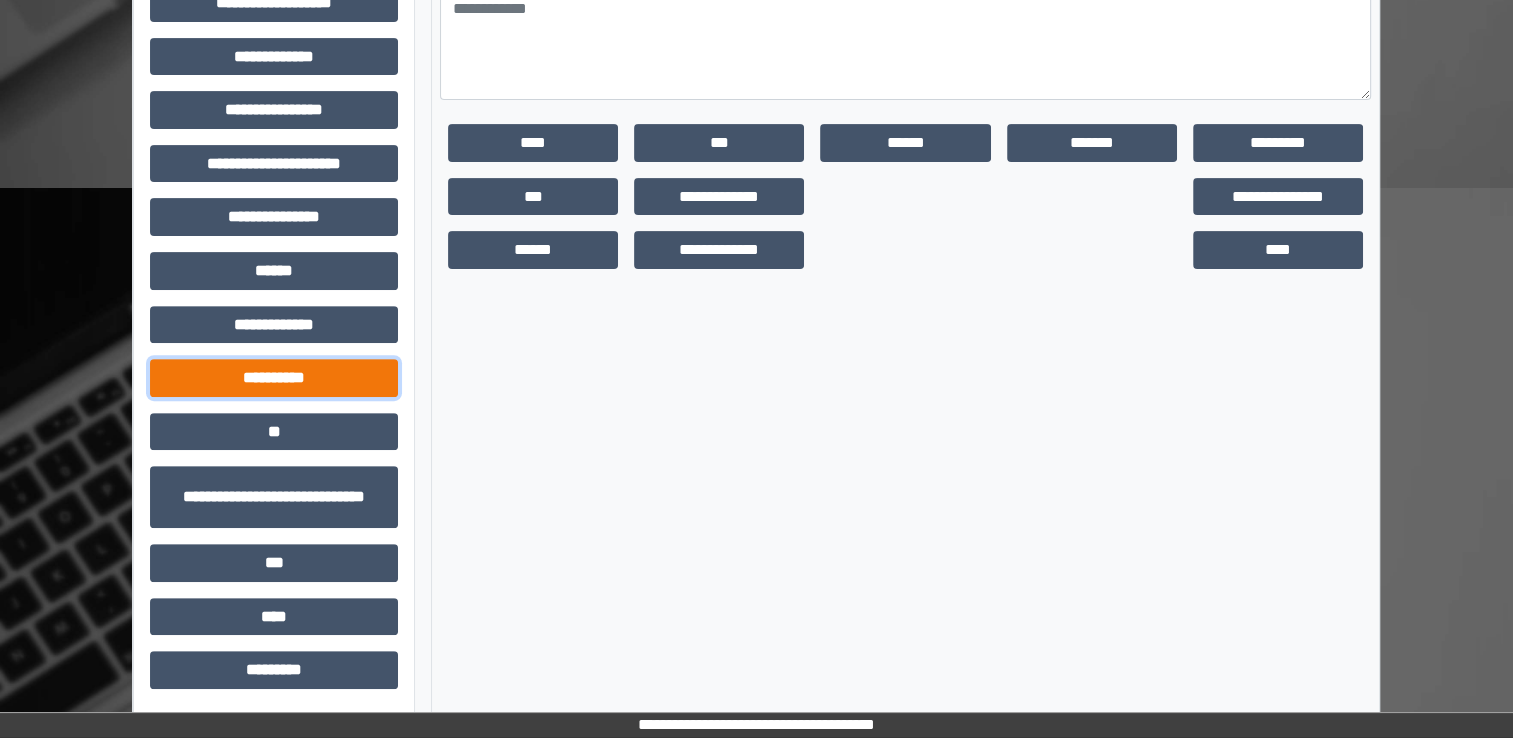 click on "**********" at bounding box center [274, 378] 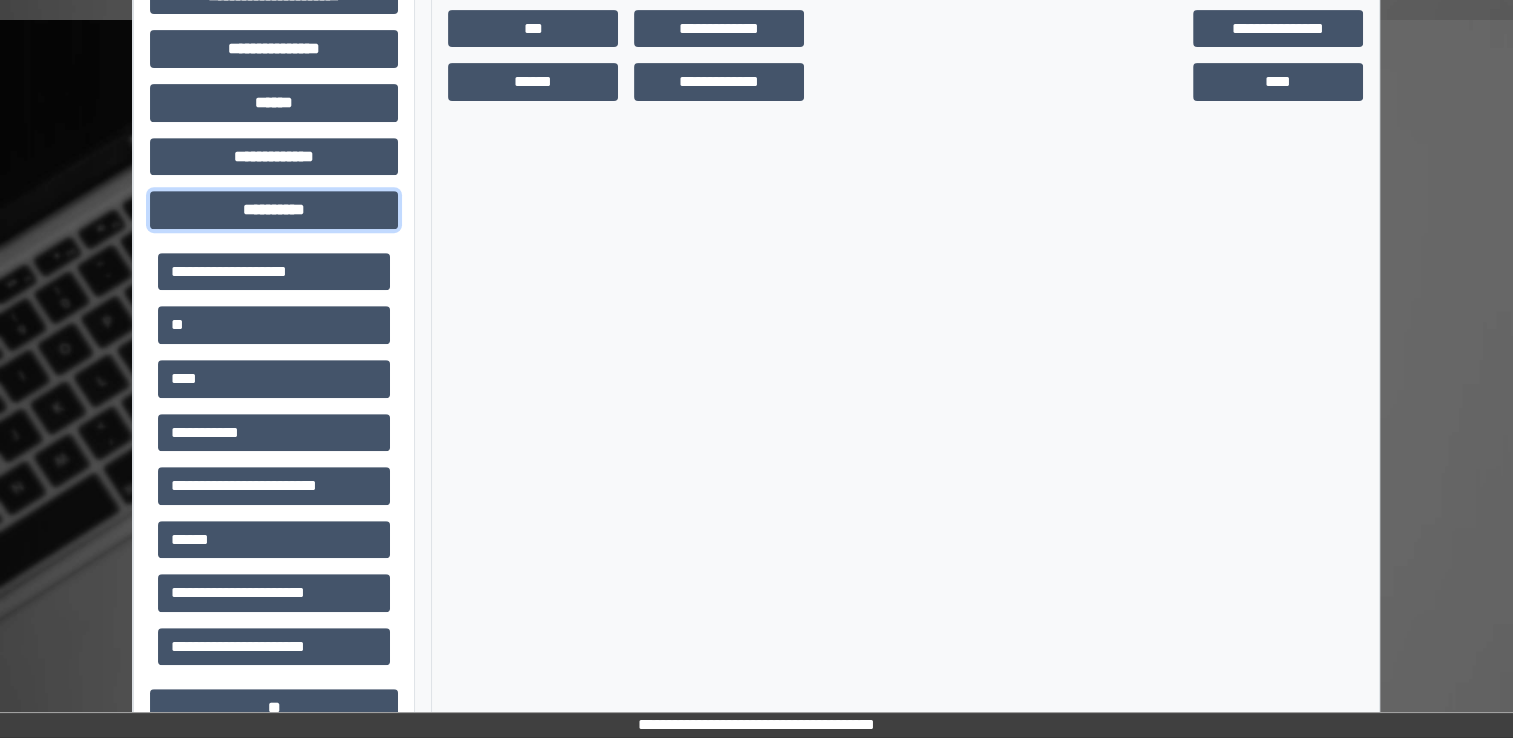 scroll, scrollTop: 864, scrollLeft: 0, axis: vertical 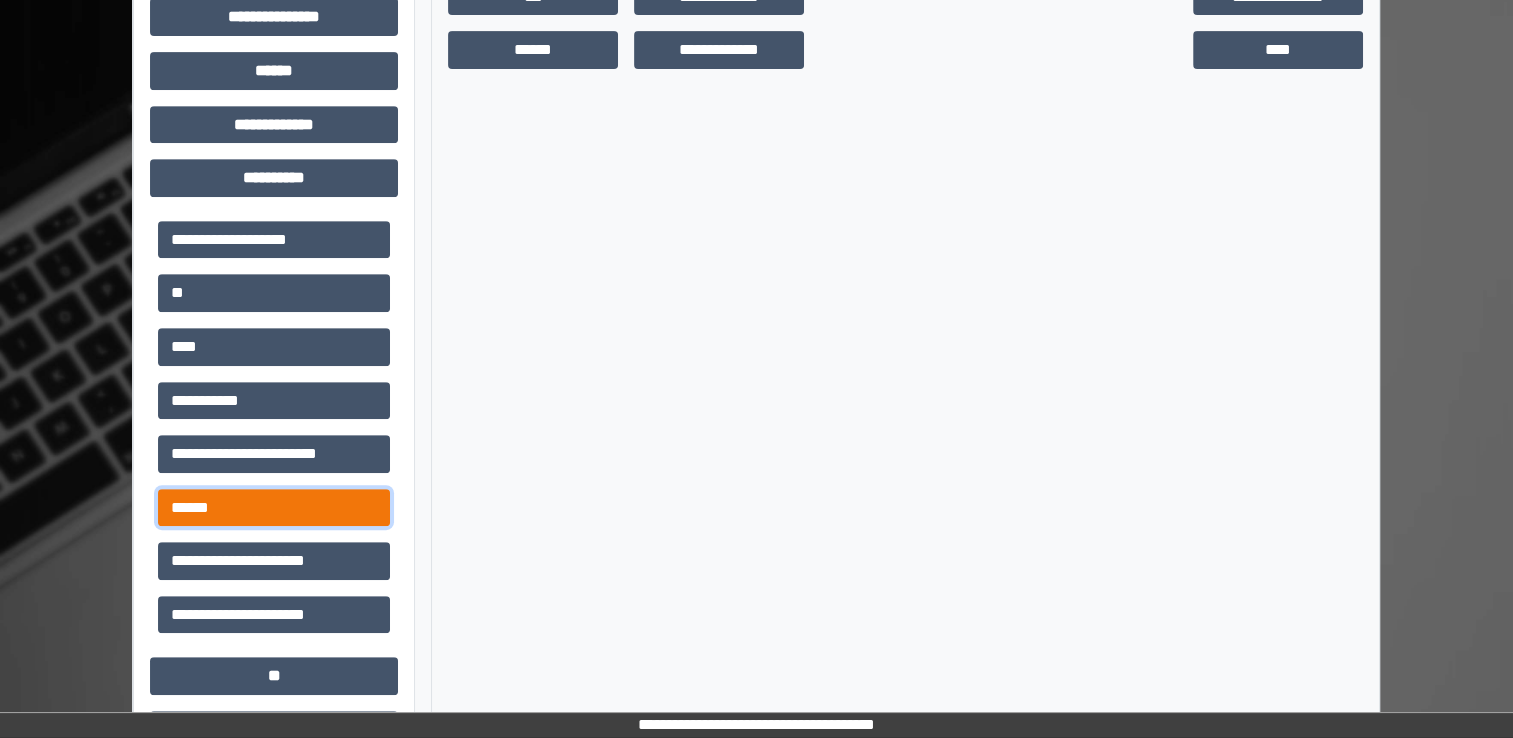 click on "******" at bounding box center (274, 508) 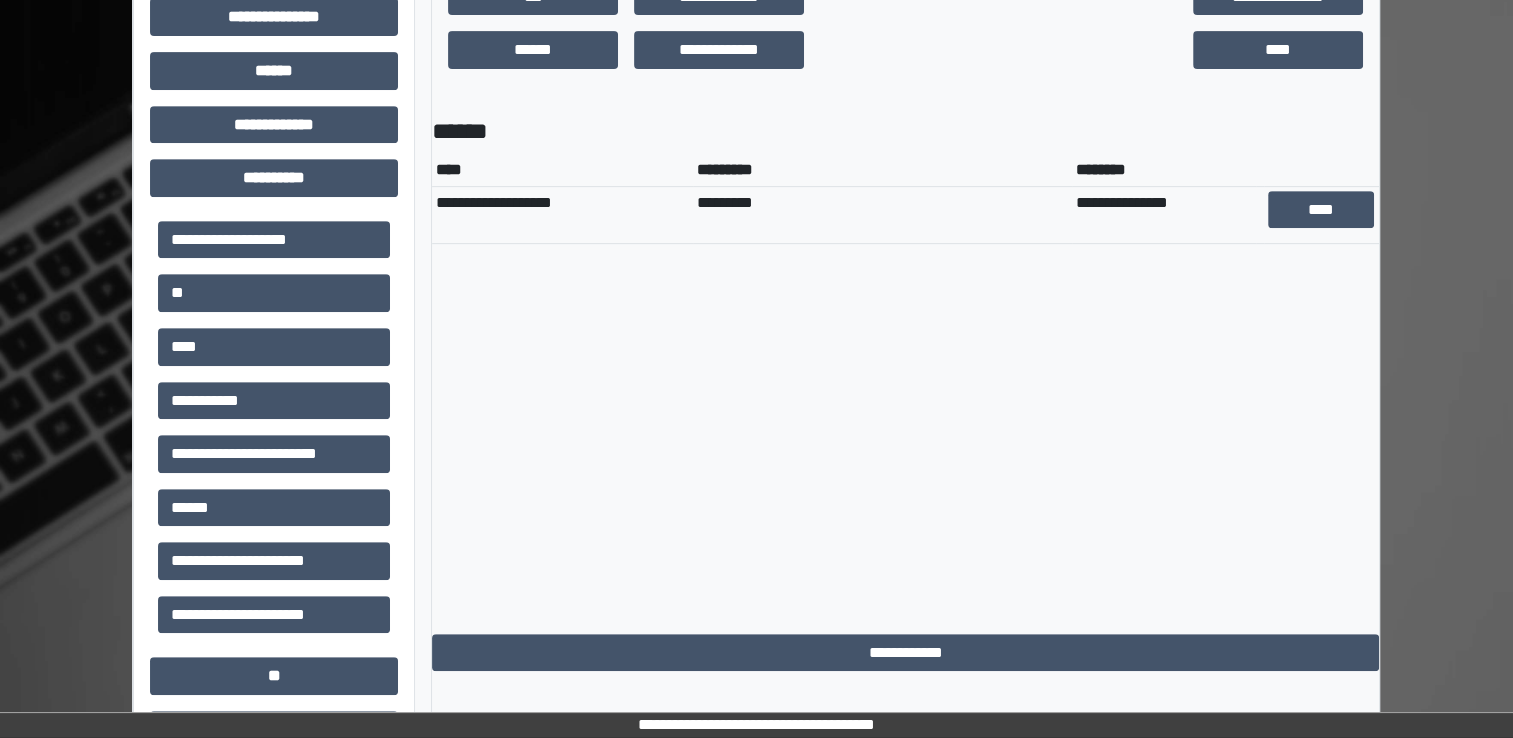click on "****" at bounding box center (1321, 214) 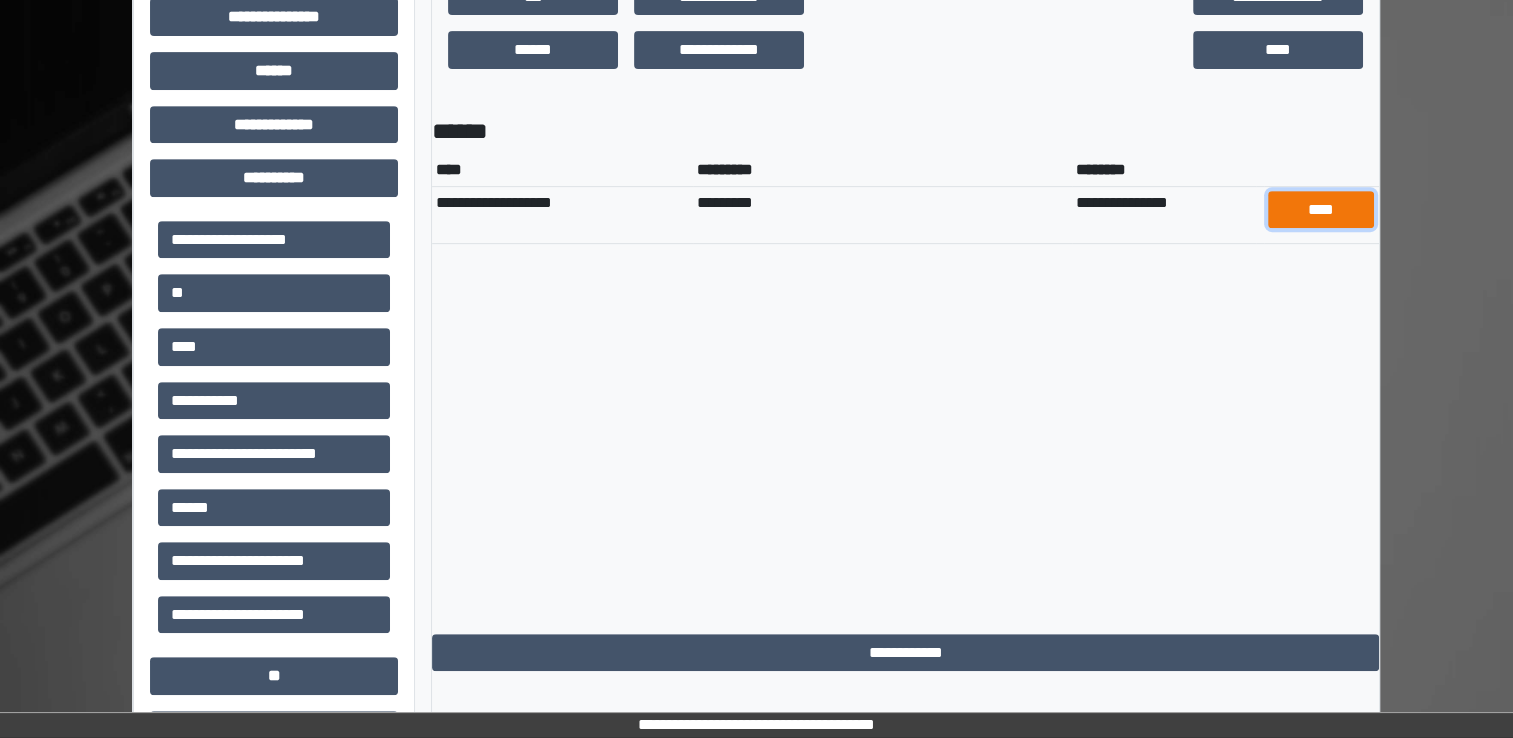 click on "****" at bounding box center (1321, 210) 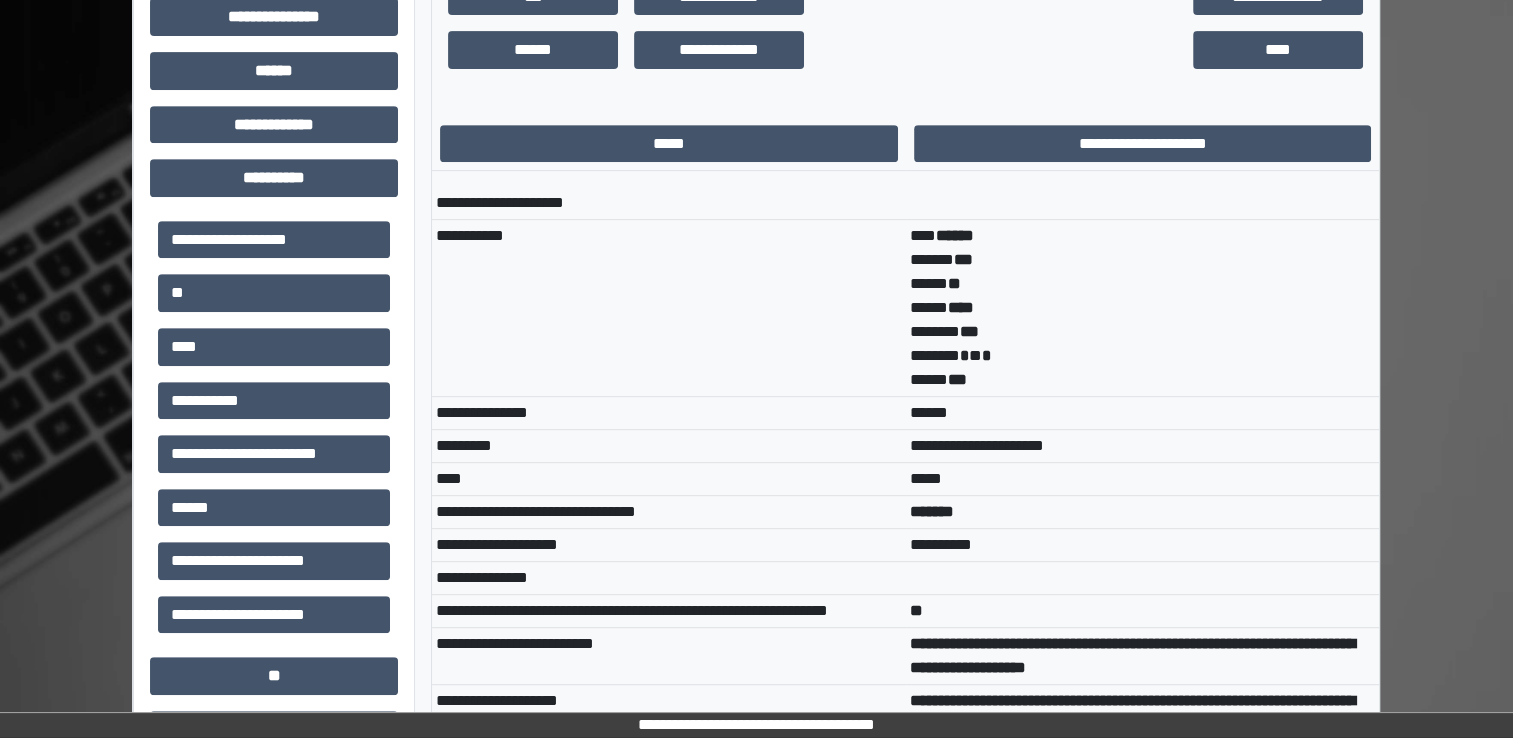 click on "*********" at bounding box center (669, 446) 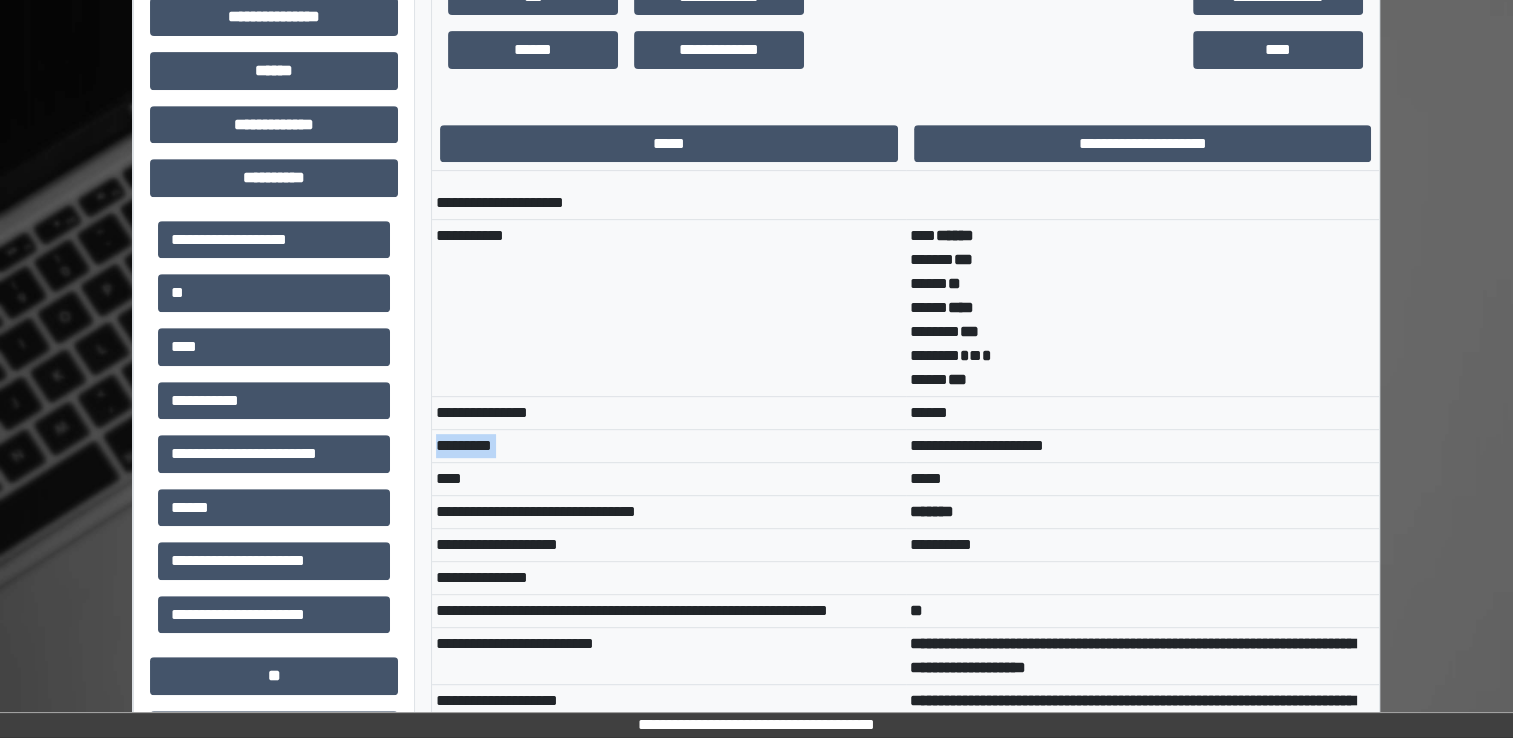 click on "*********" at bounding box center [669, 446] 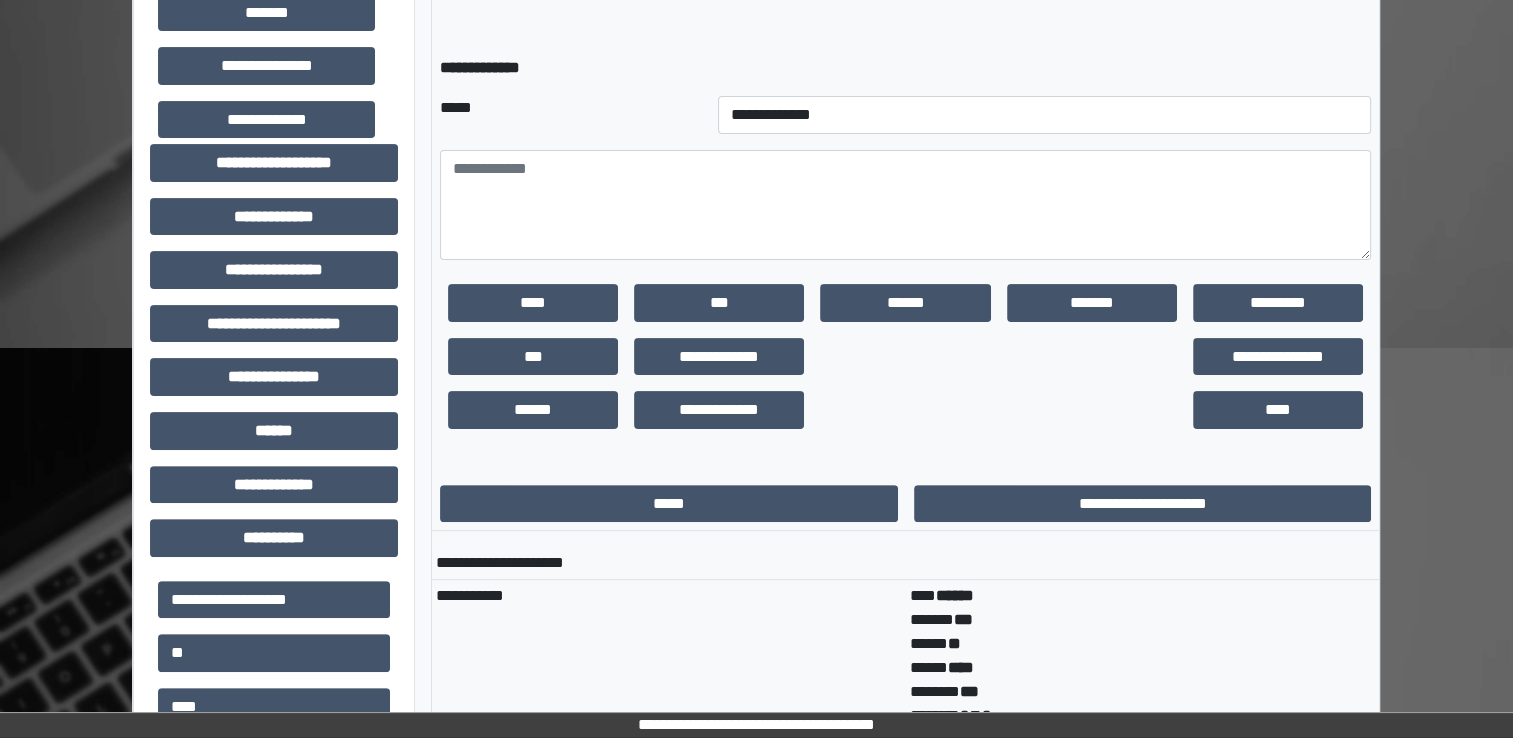 scroll, scrollTop: 364, scrollLeft: 0, axis: vertical 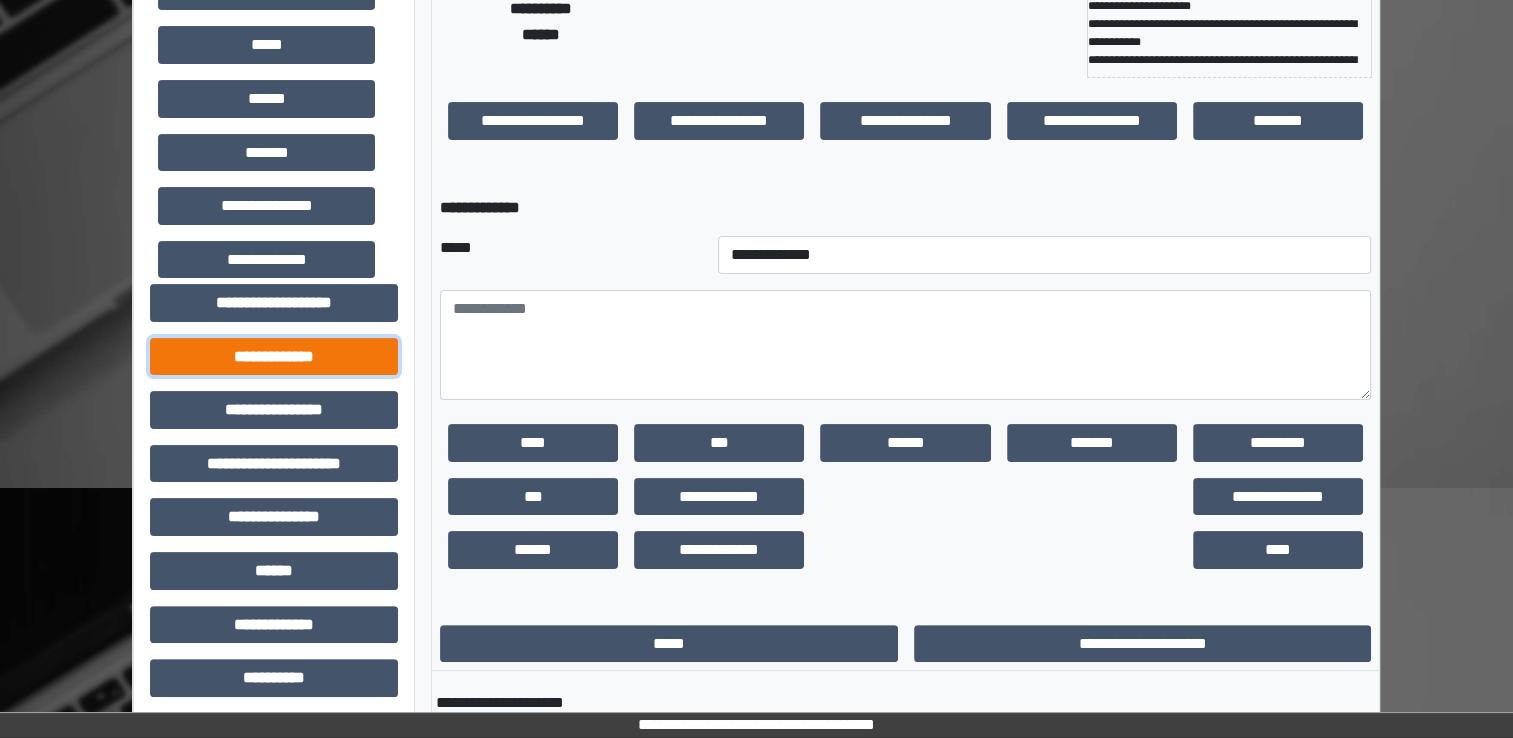 click on "**********" at bounding box center (274, 357) 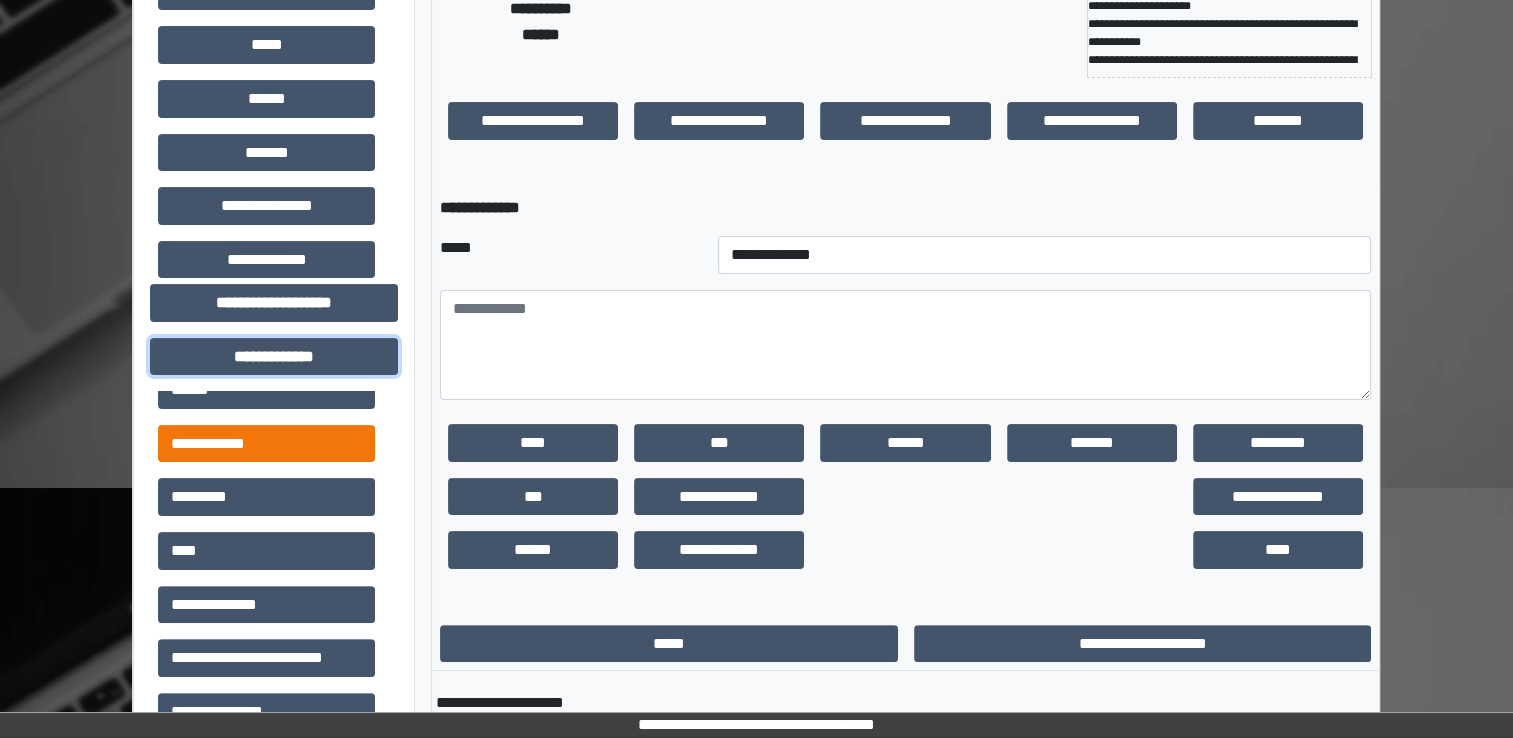 scroll, scrollTop: 700, scrollLeft: 0, axis: vertical 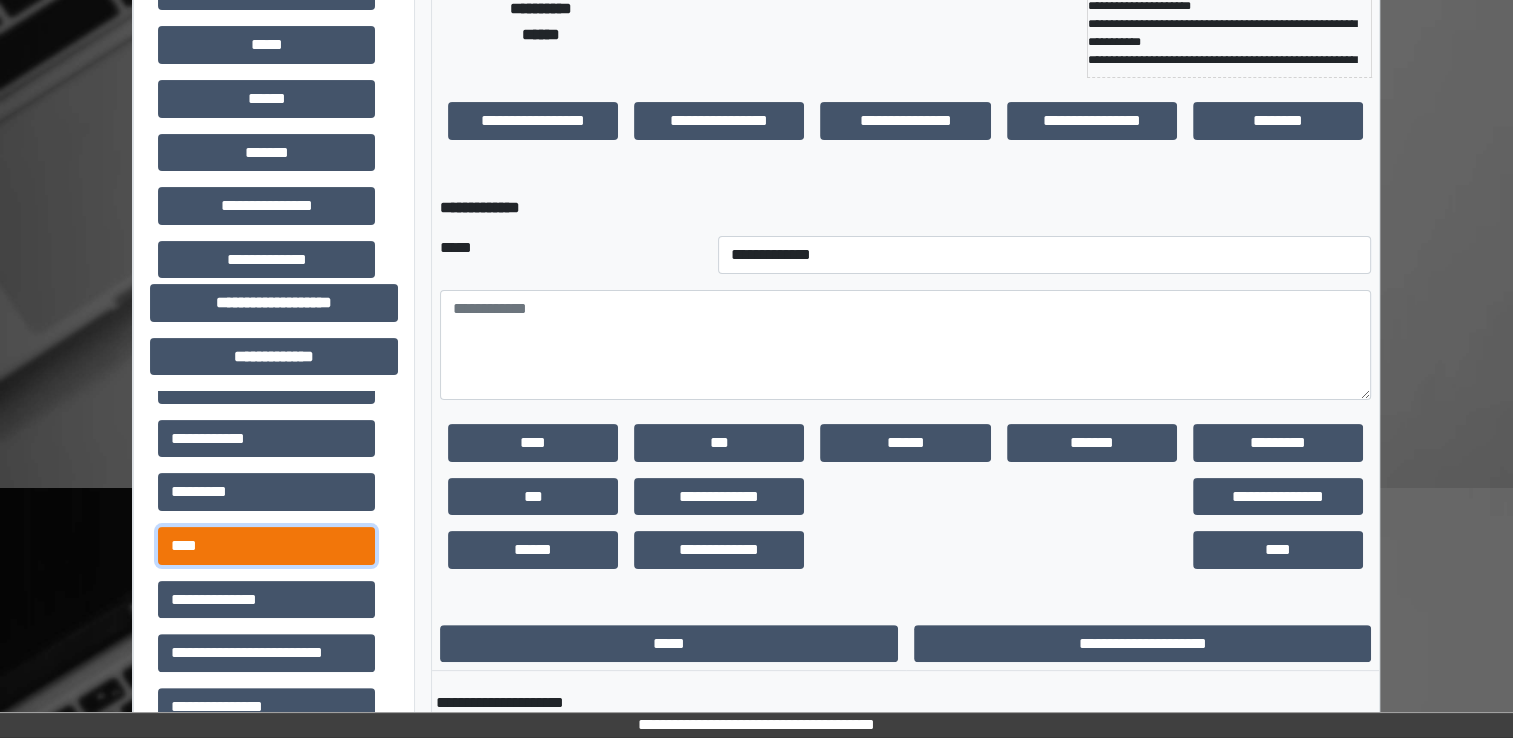 click on "****" at bounding box center (266, 546) 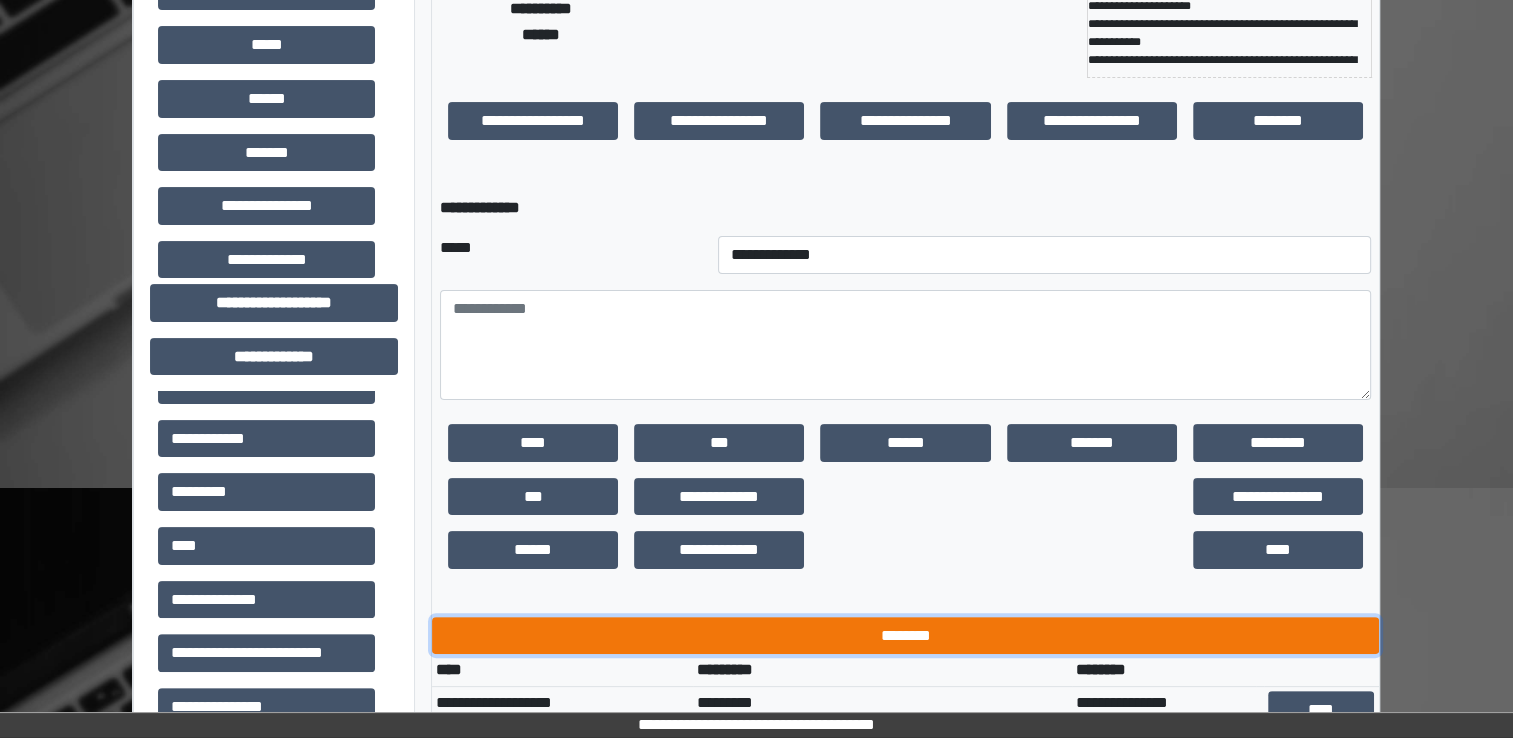 click on "********" at bounding box center (905, 636) 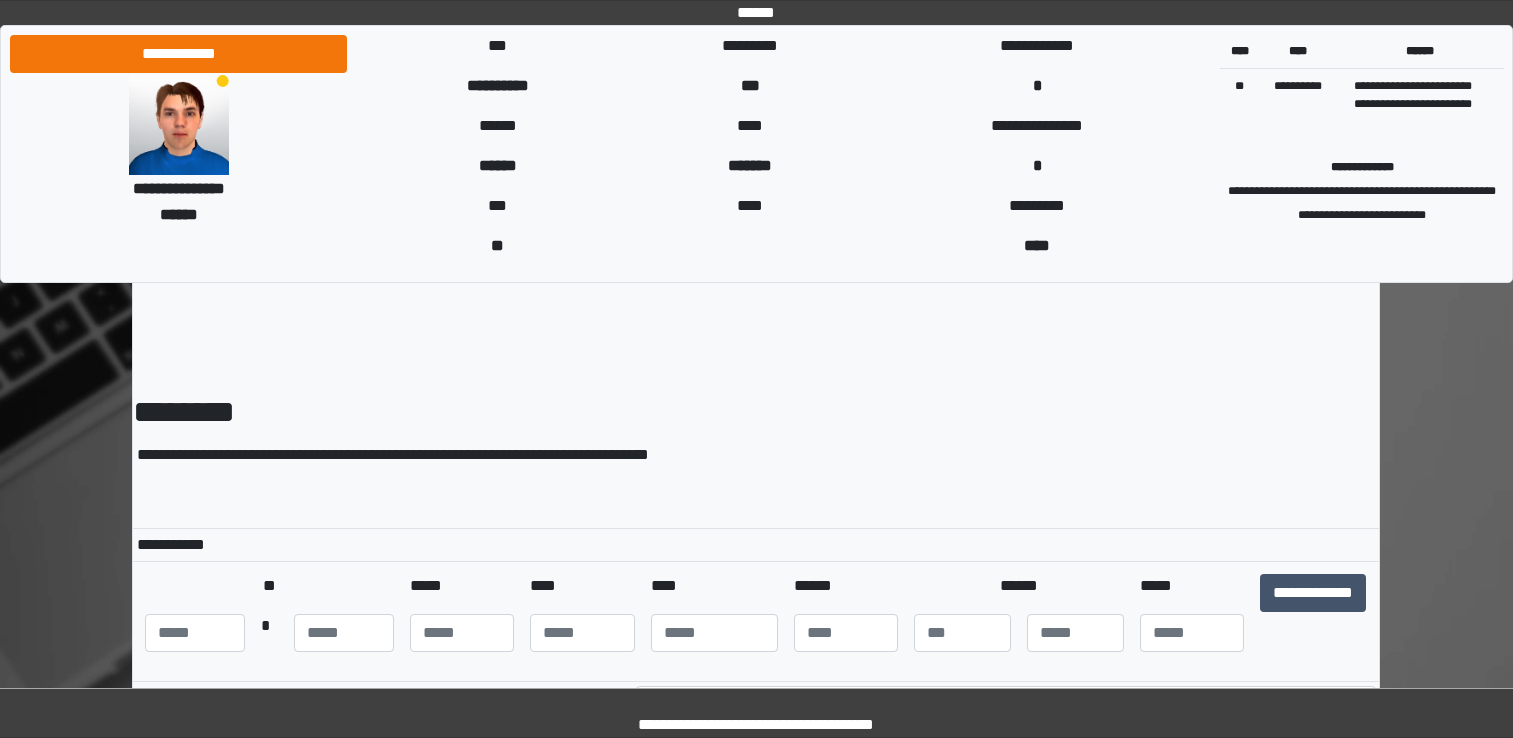 scroll, scrollTop: 0, scrollLeft: 0, axis: both 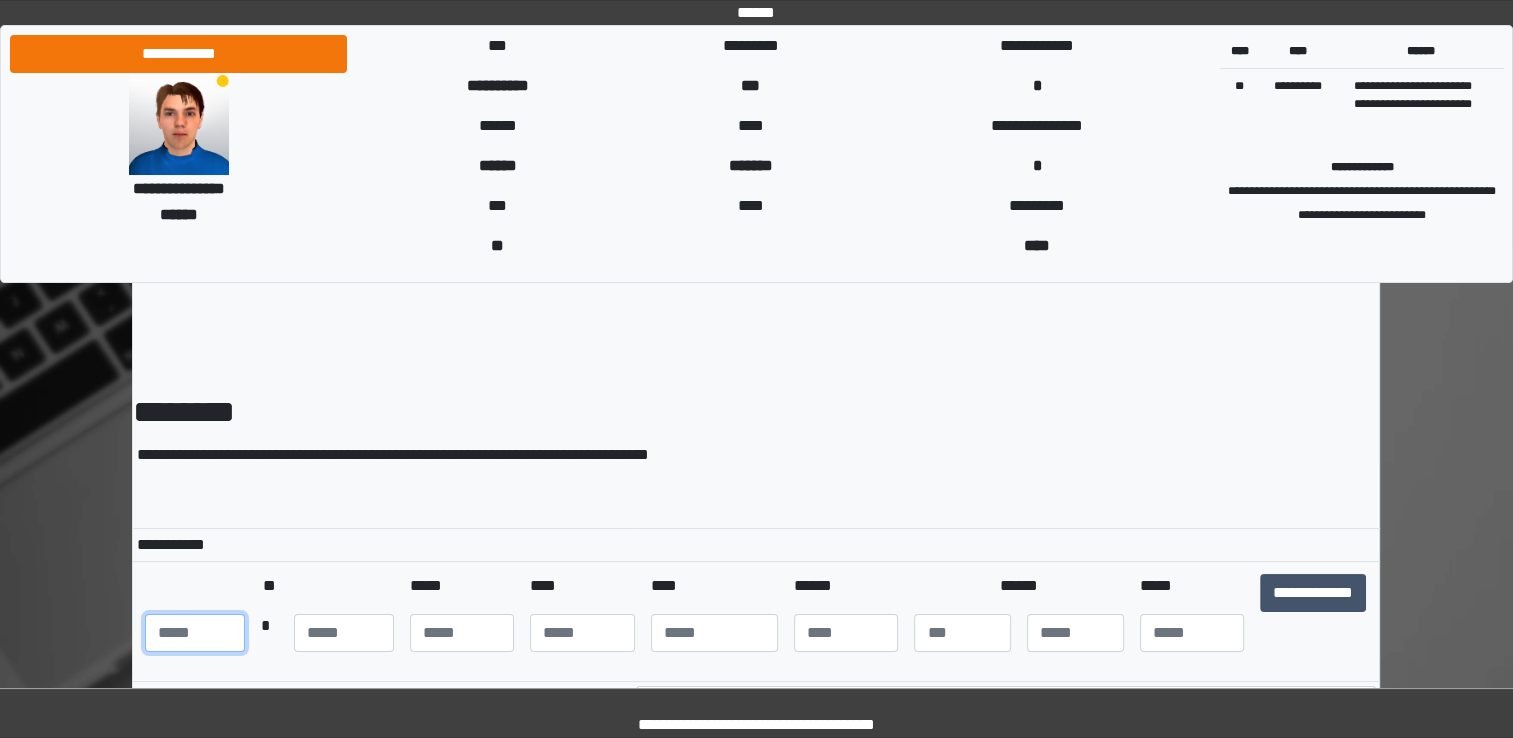 click at bounding box center [195, 633] 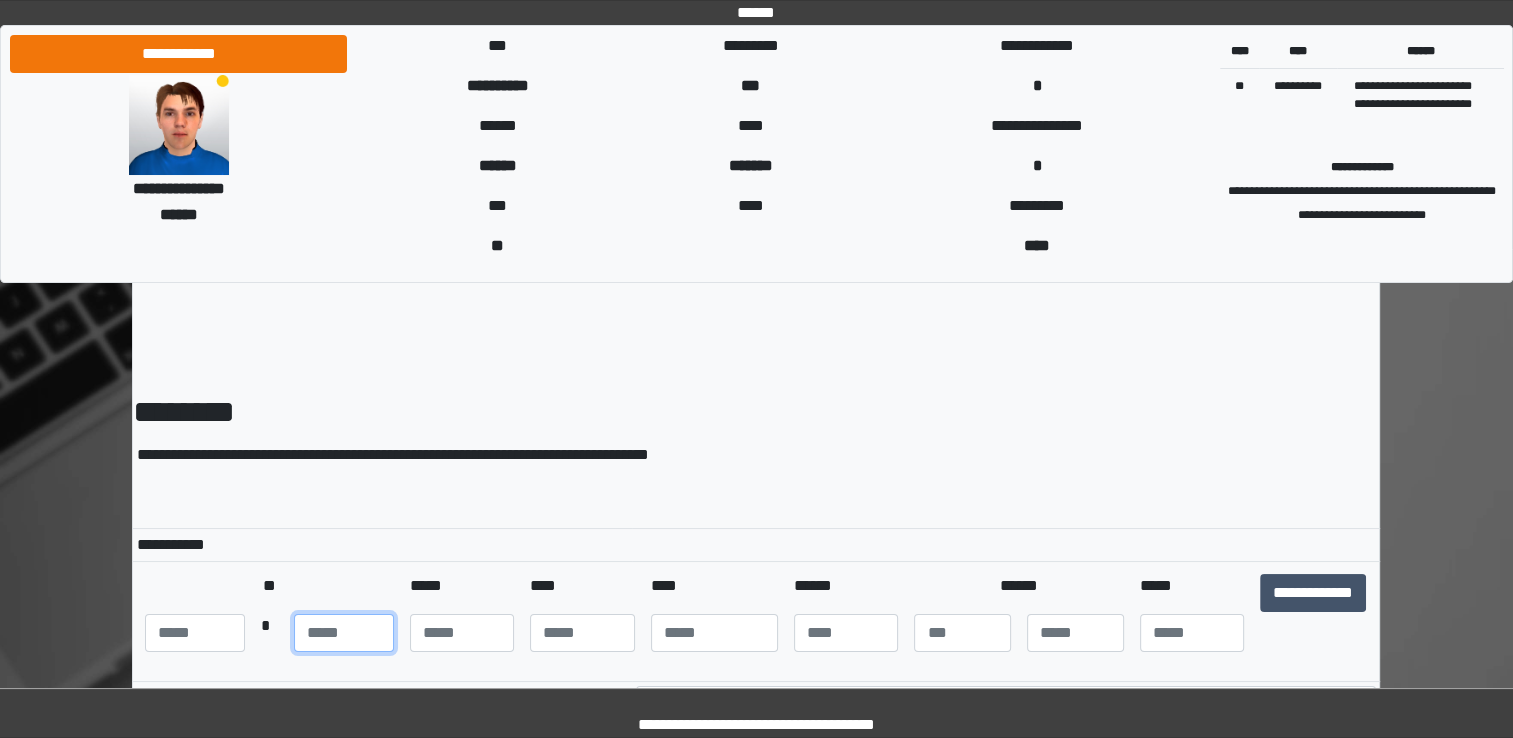 type on "**" 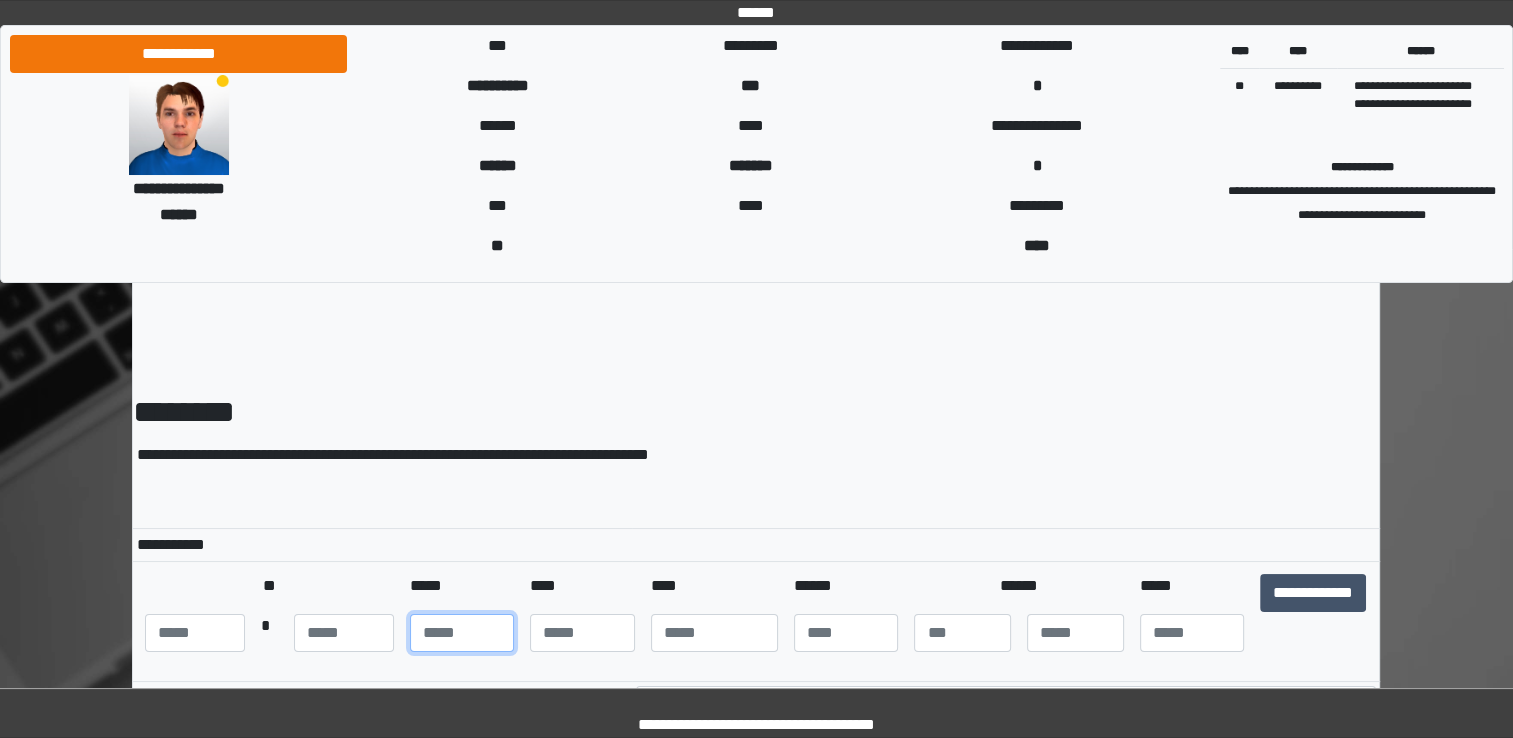 type on "**" 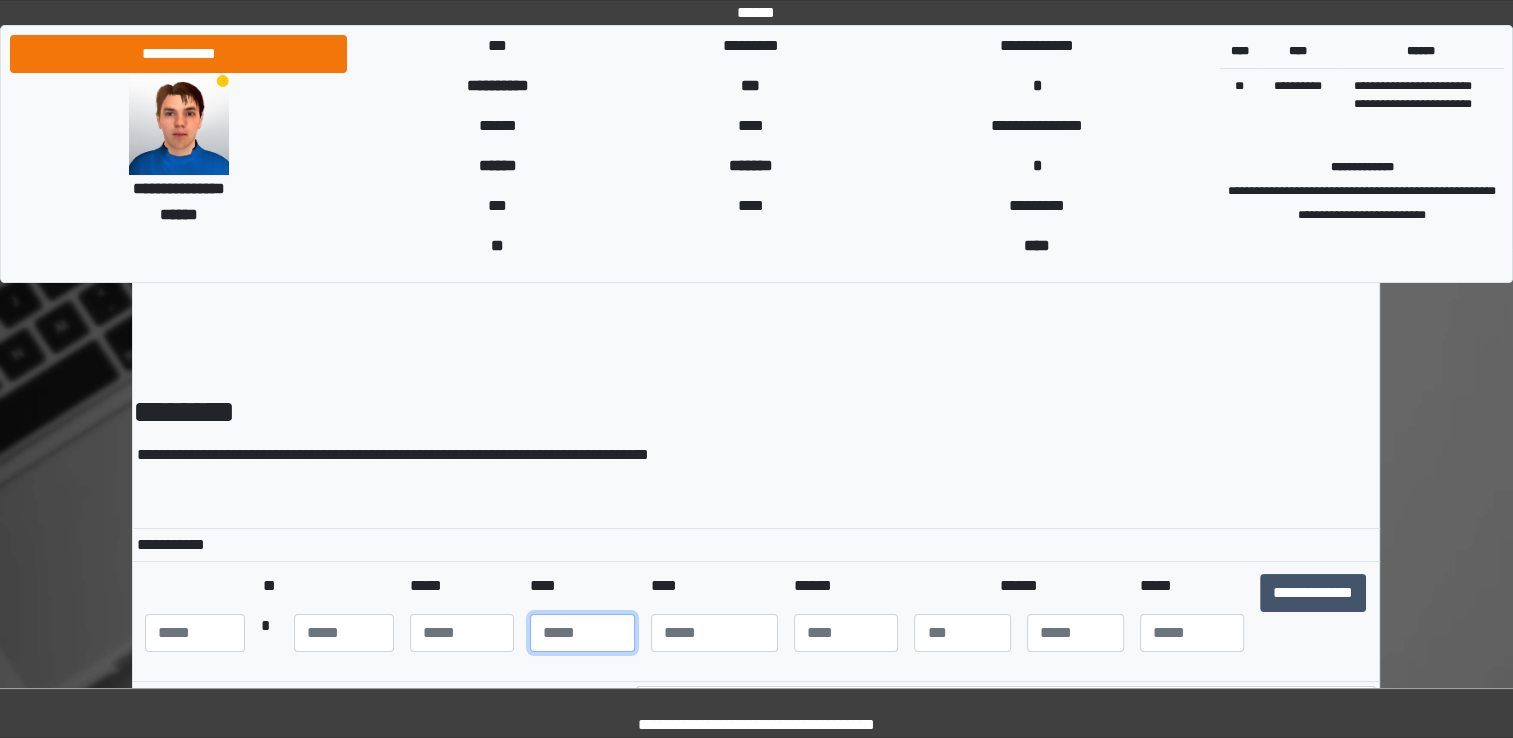 type on "**" 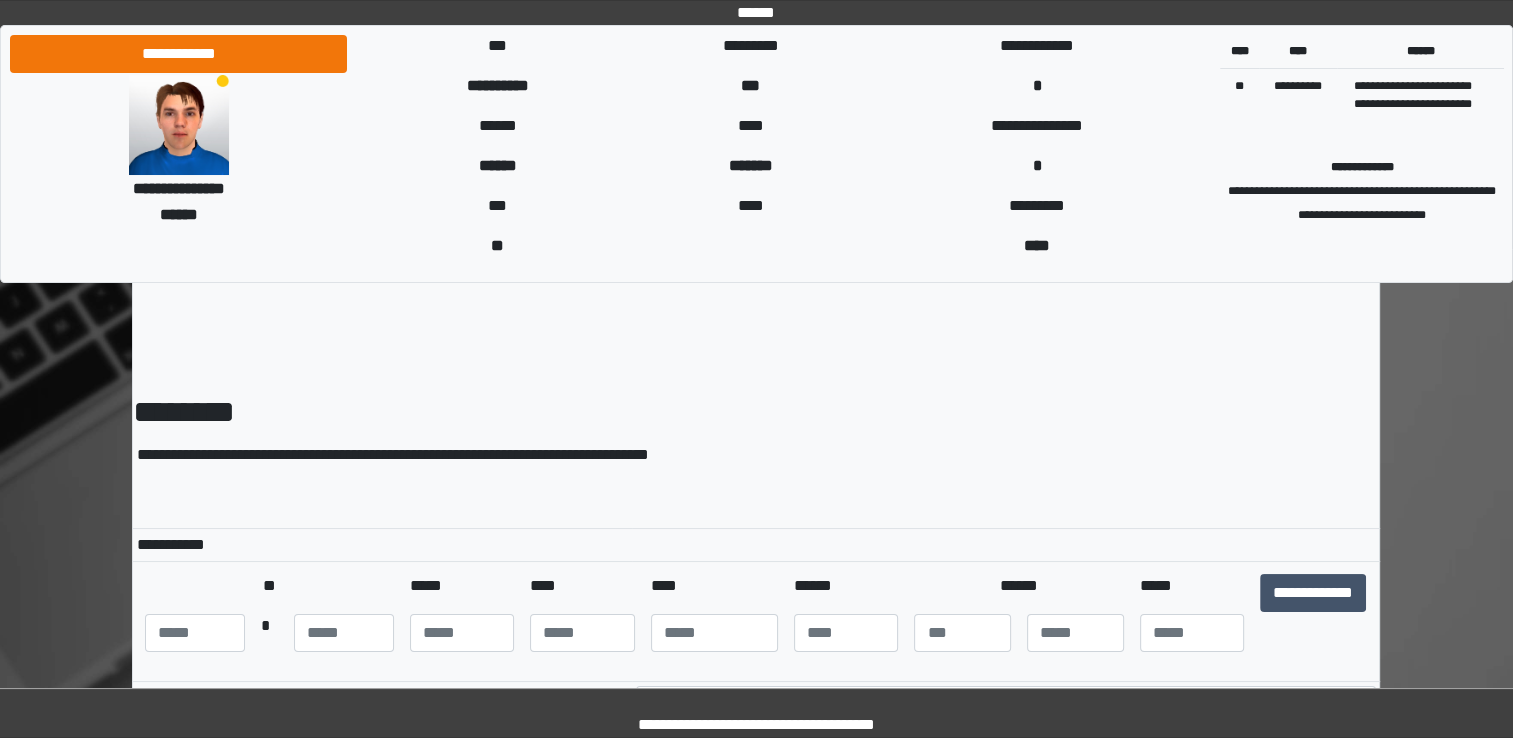 click on "**********" at bounding box center (756, 722) 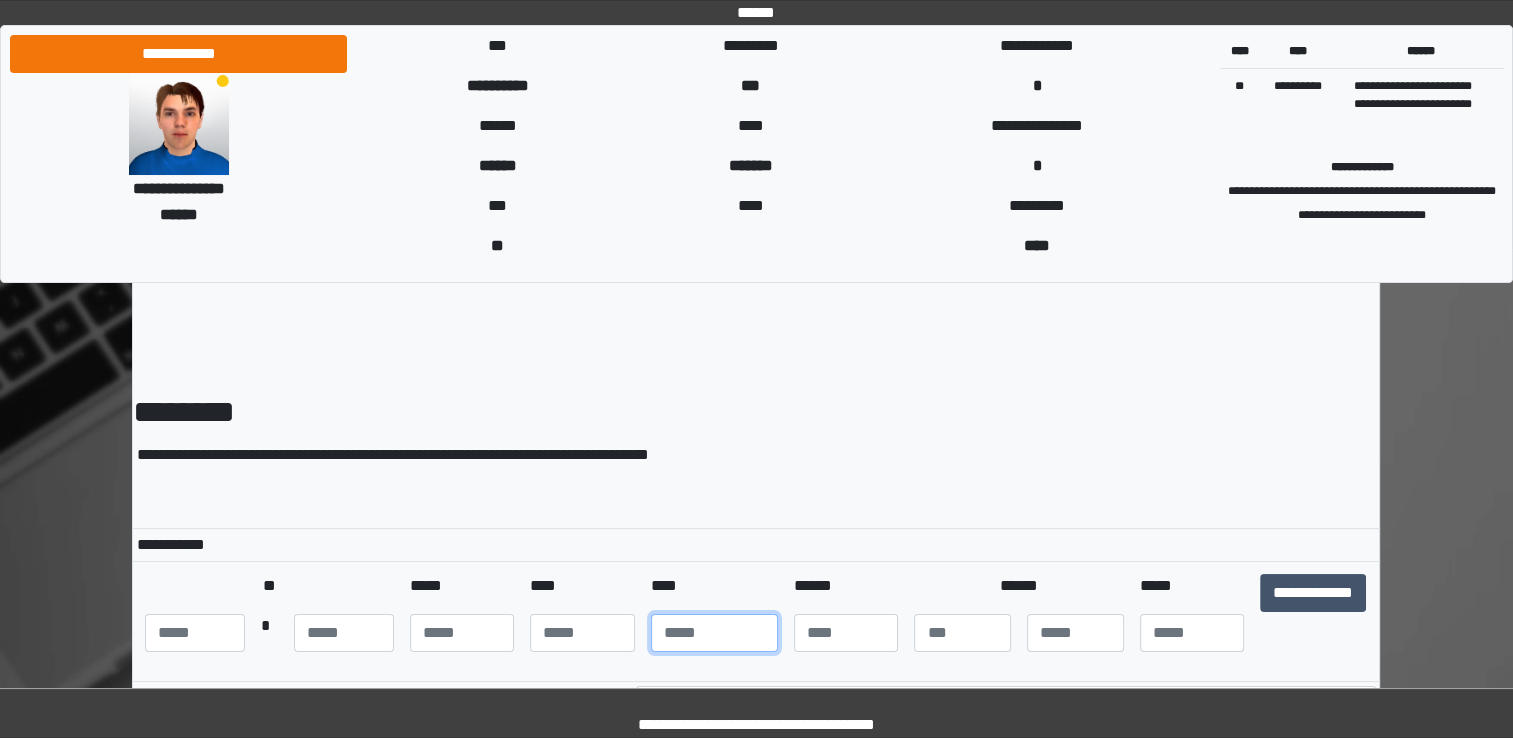 click at bounding box center (714, 633) 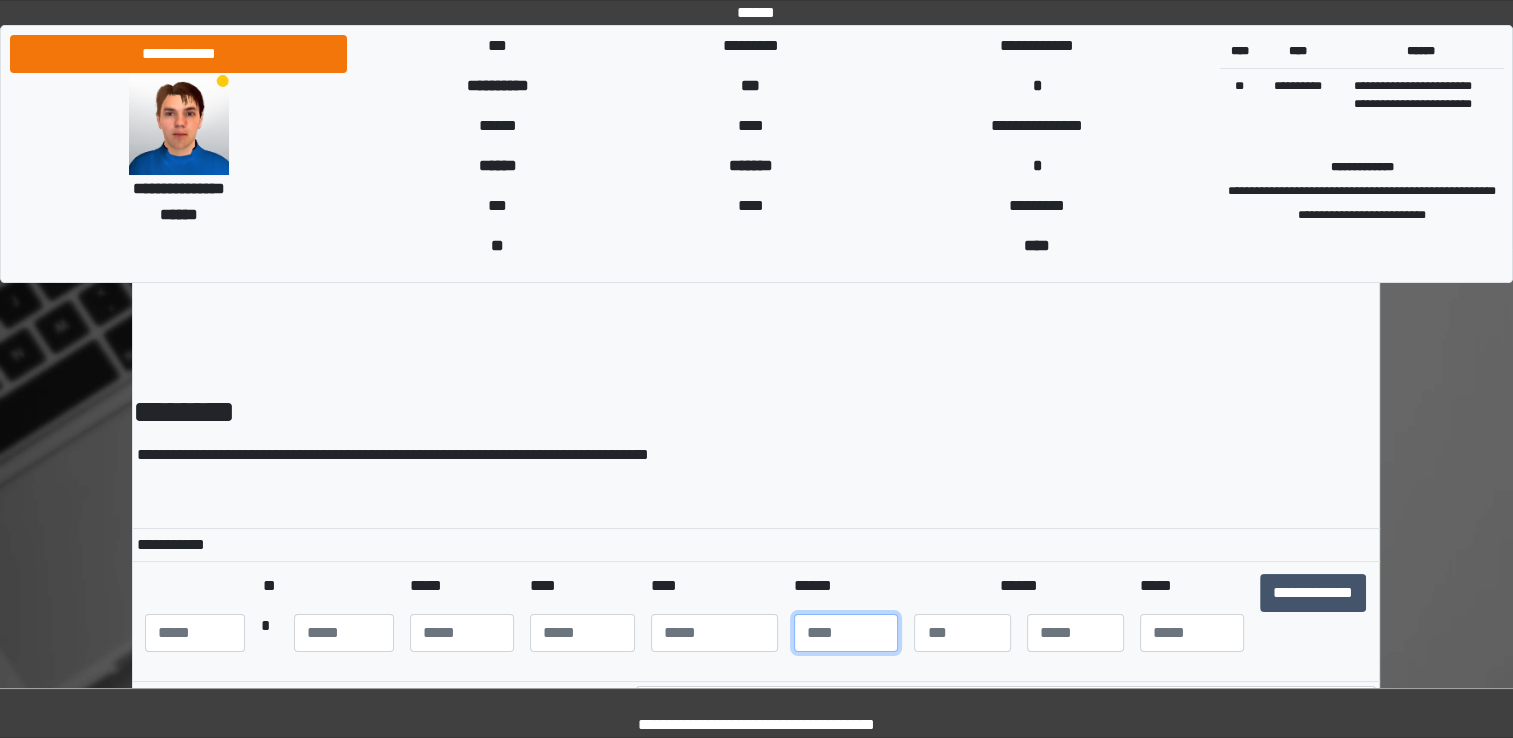 type on "***" 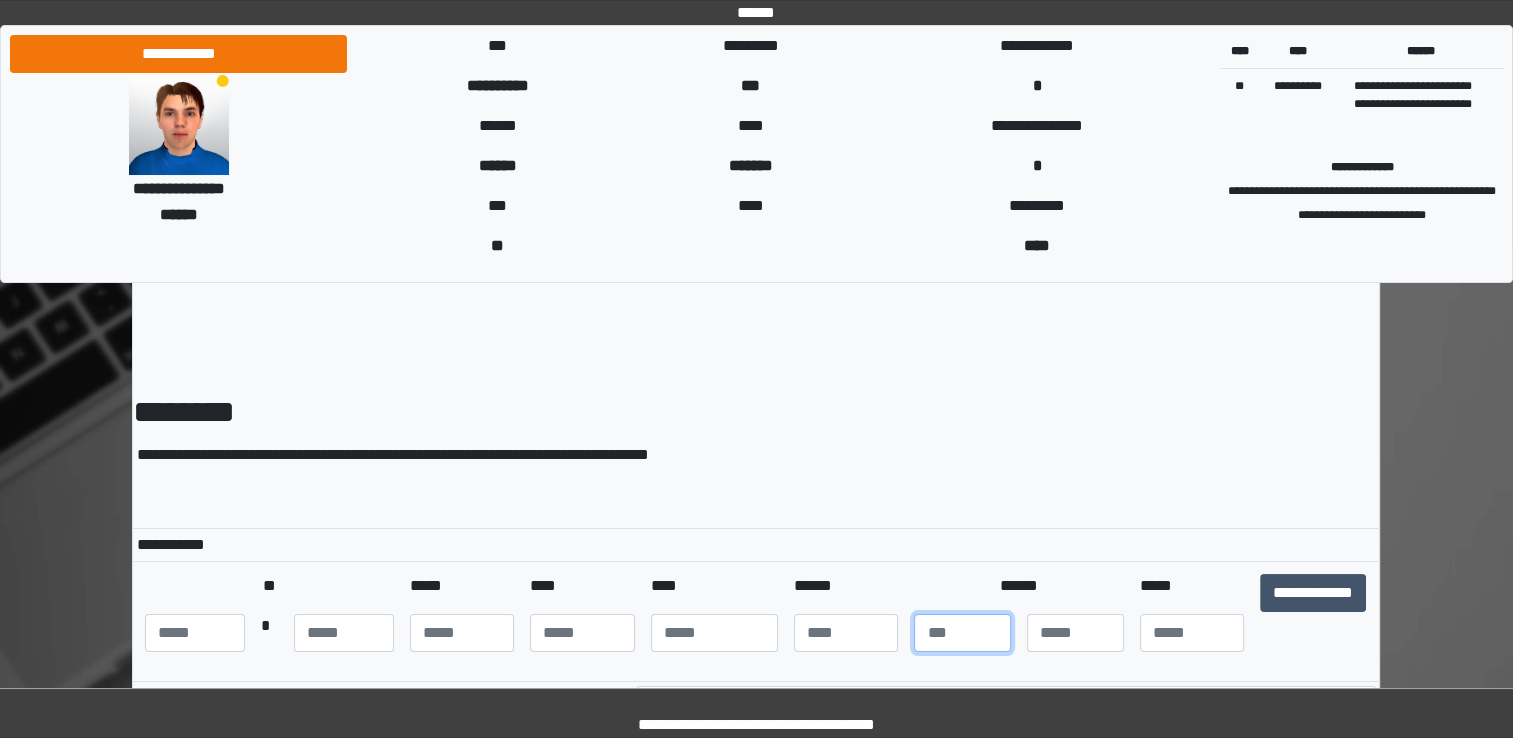 type on "*" 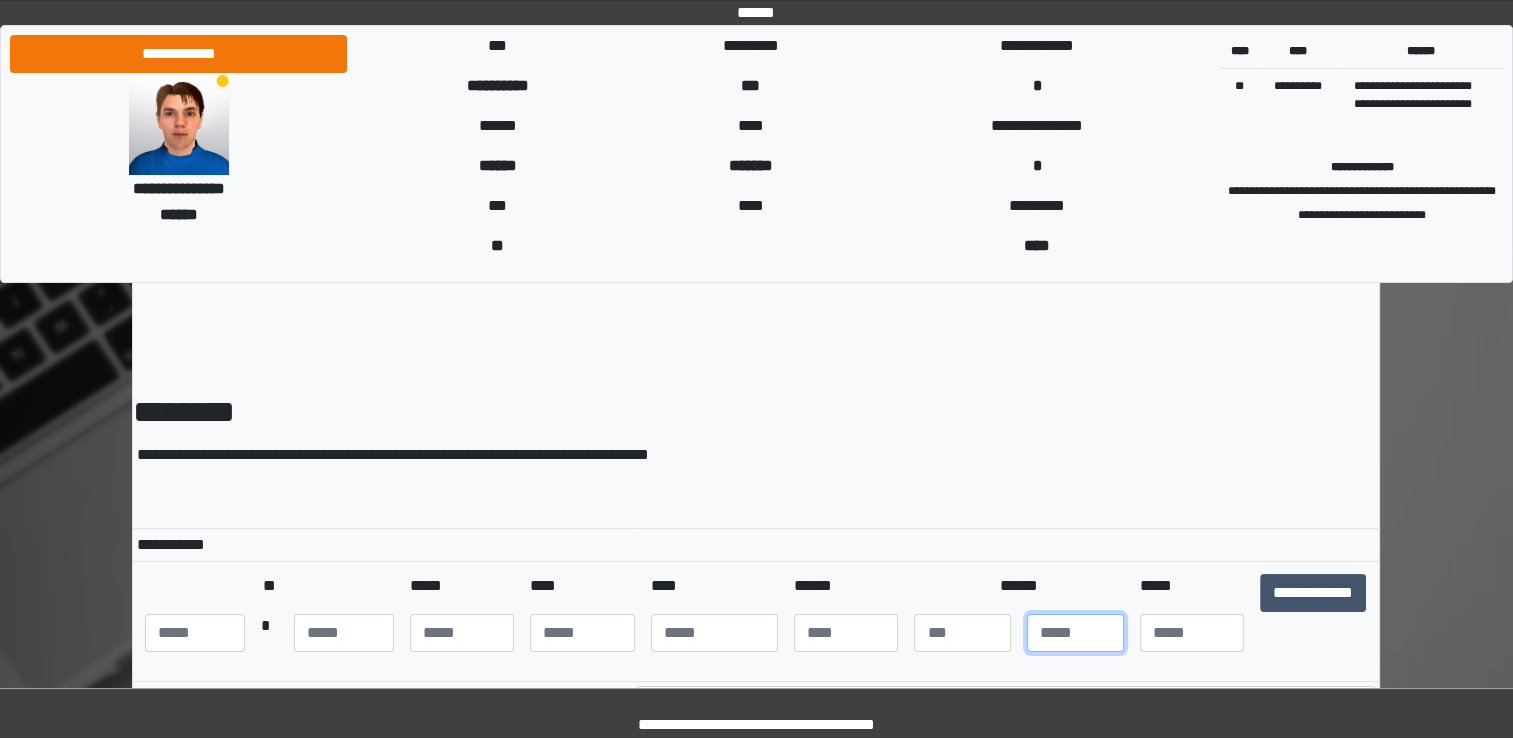 type on "*" 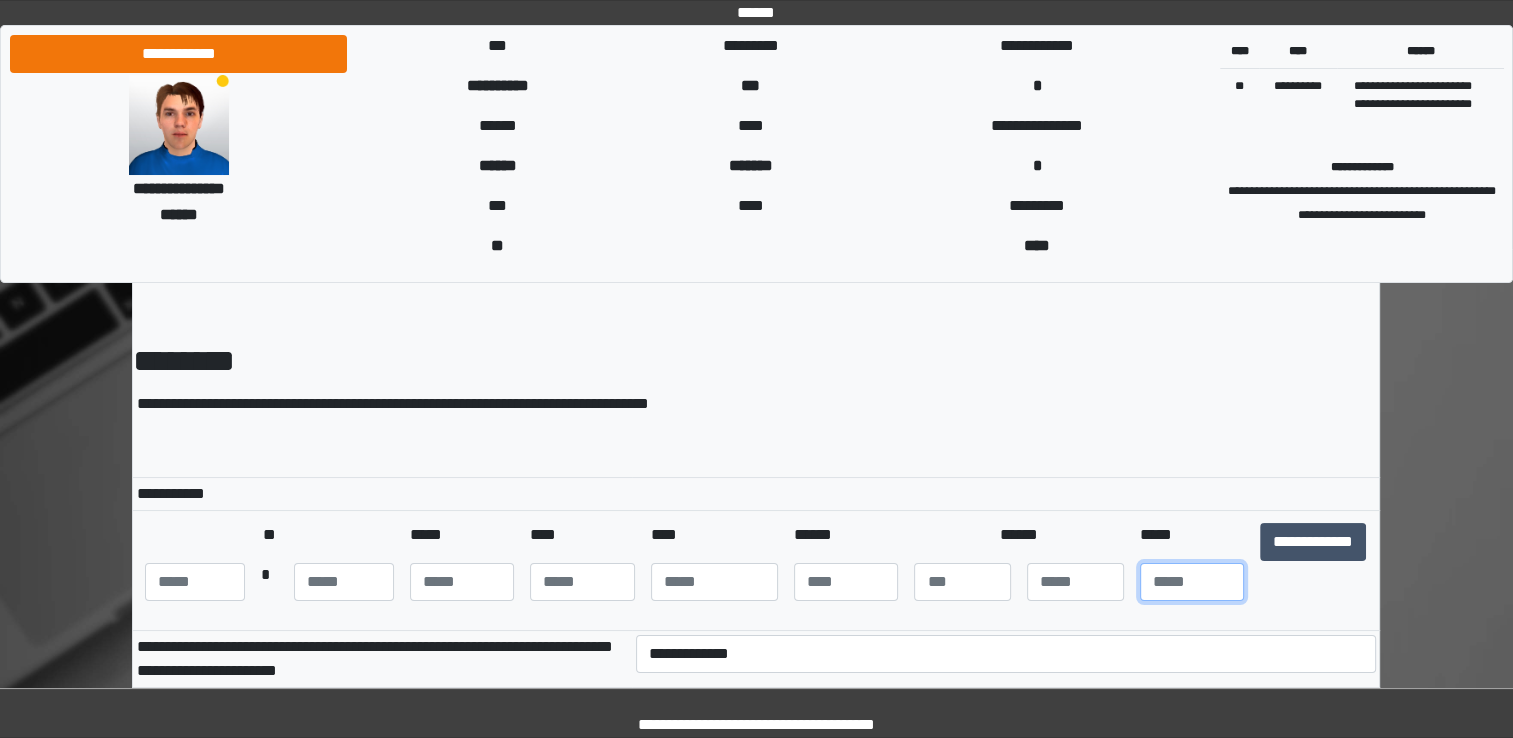 scroll, scrollTop: 100, scrollLeft: 0, axis: vertical 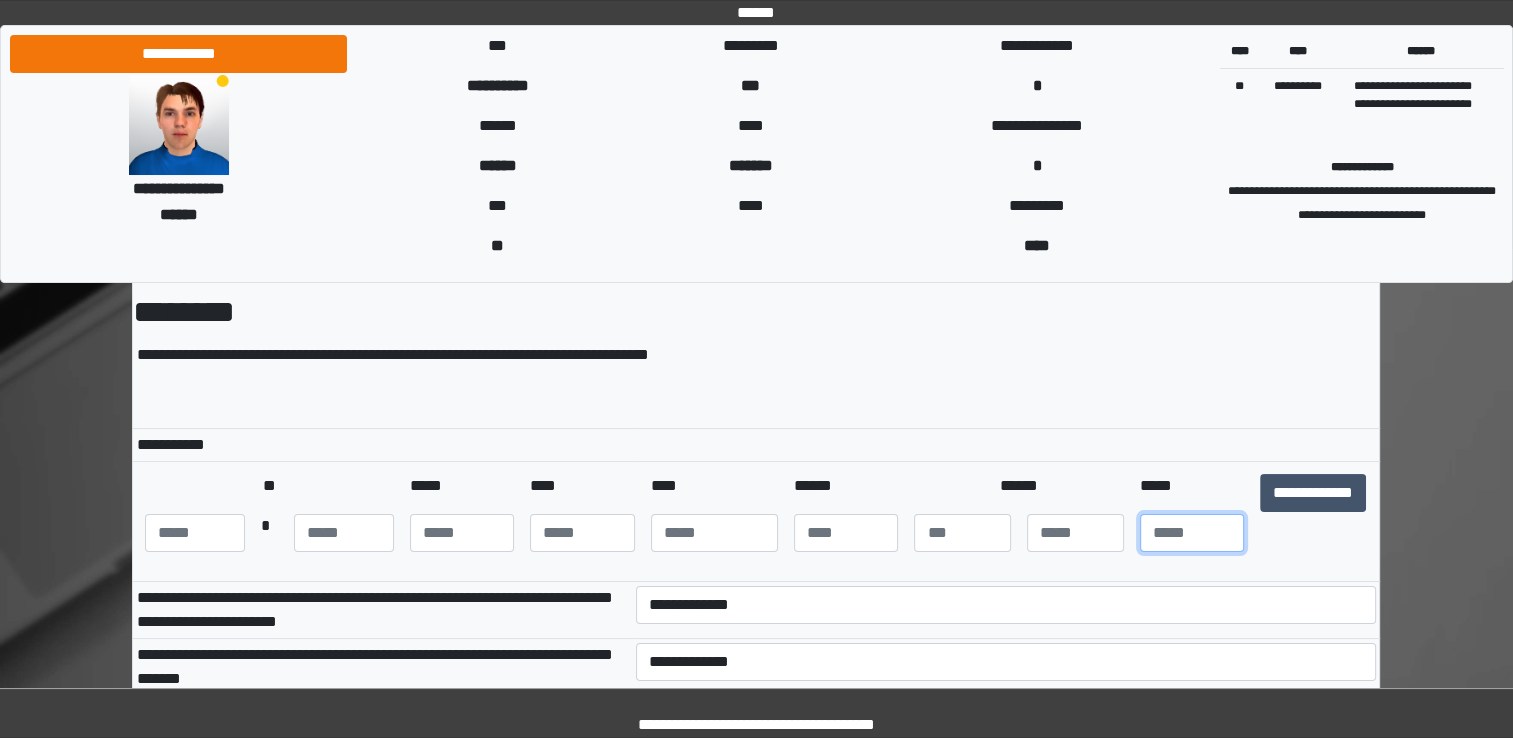 type on "**" 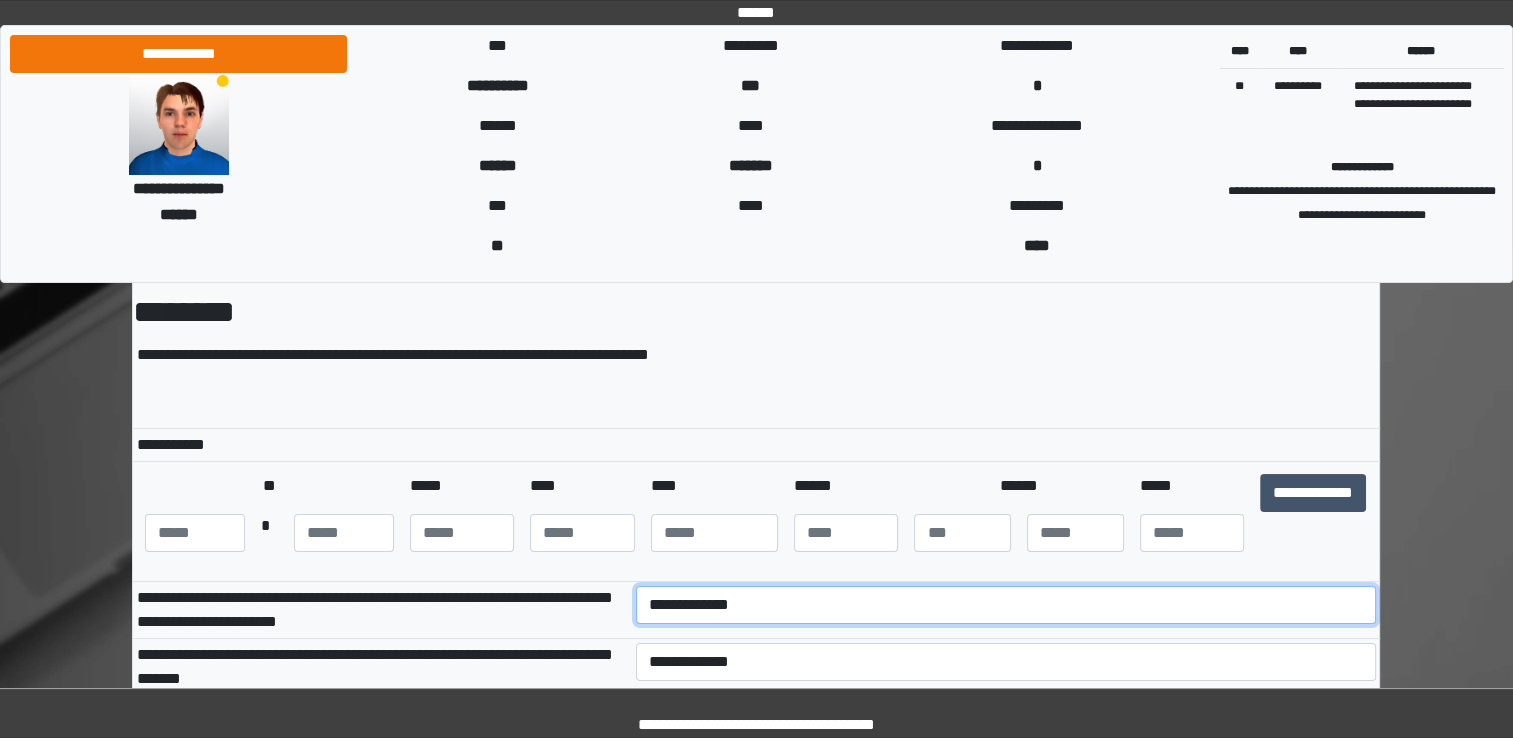 click on "**********" at bounding box center [1006, 605] 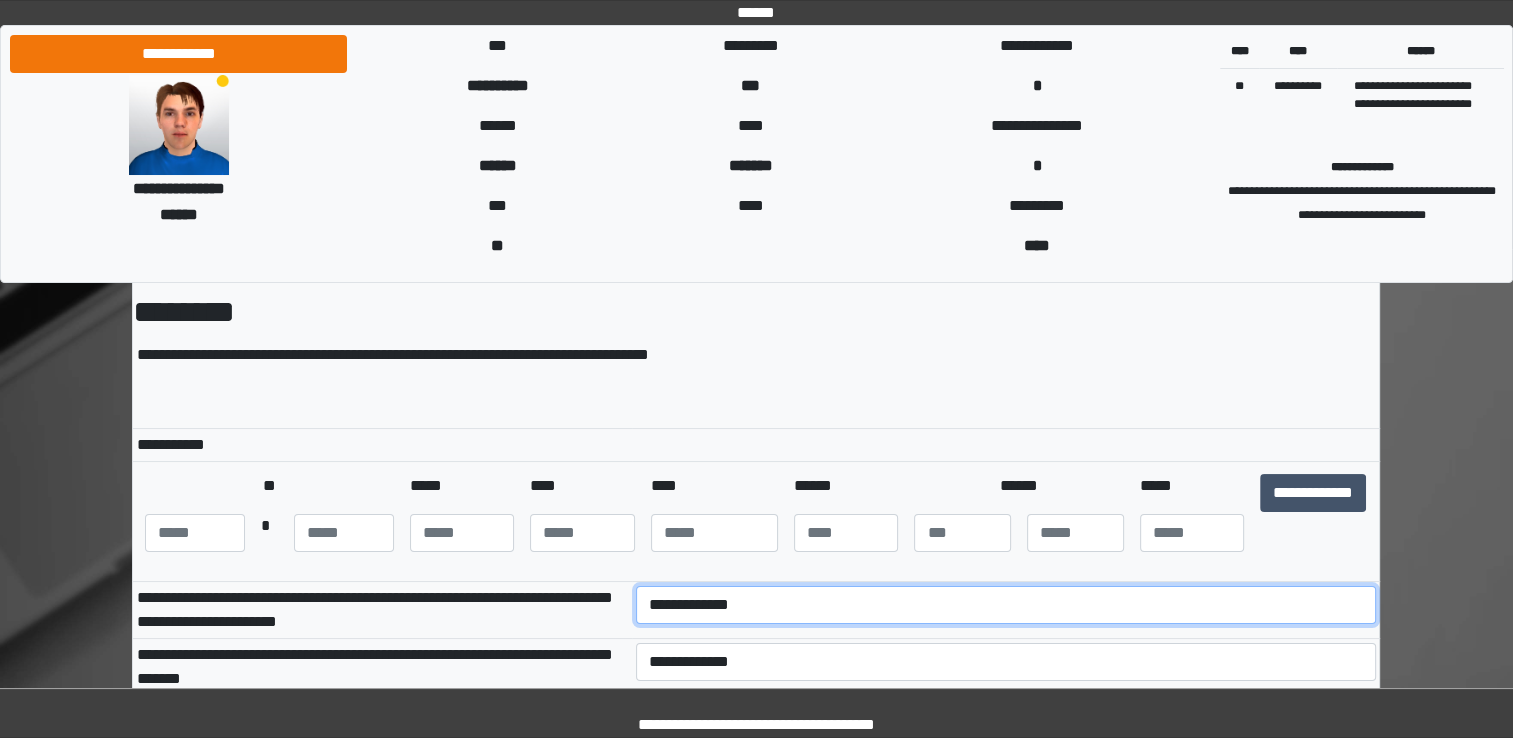 select on "***" 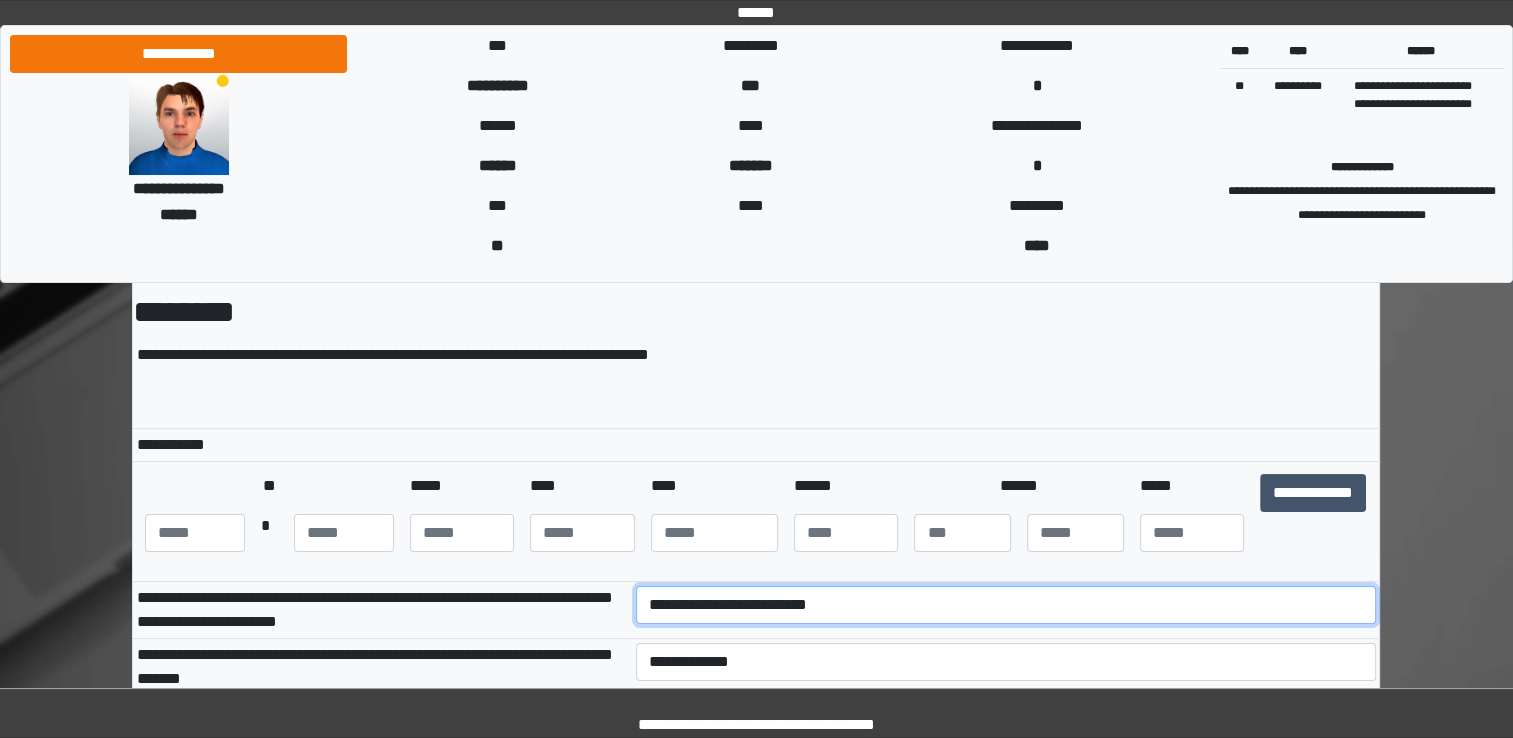 click on "**********" at bounding box center (1006, 605) 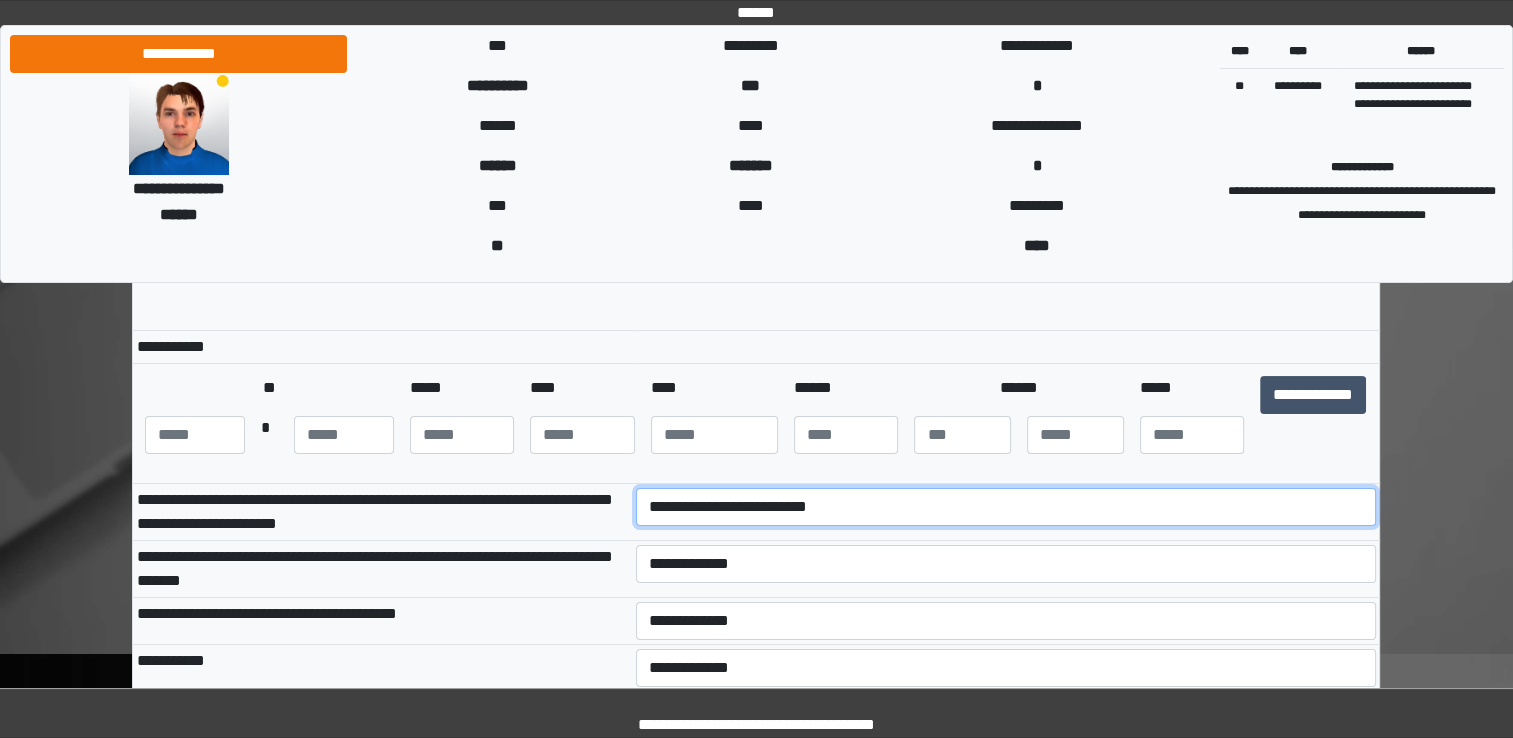 scroll, scrollTop: 200, scrollLeft: 0, axis: vertical 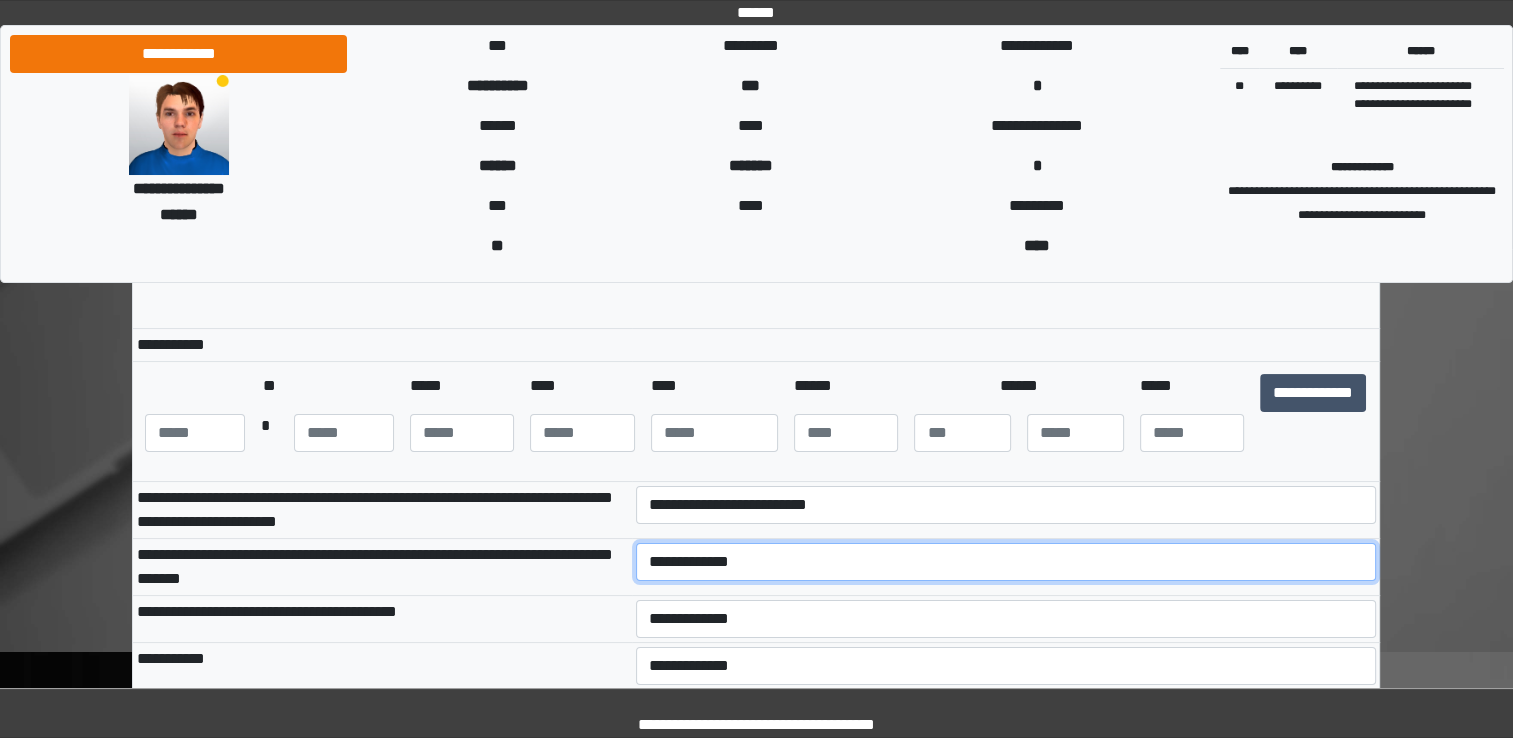 click on "**********" at bounding box center (1006, 562) 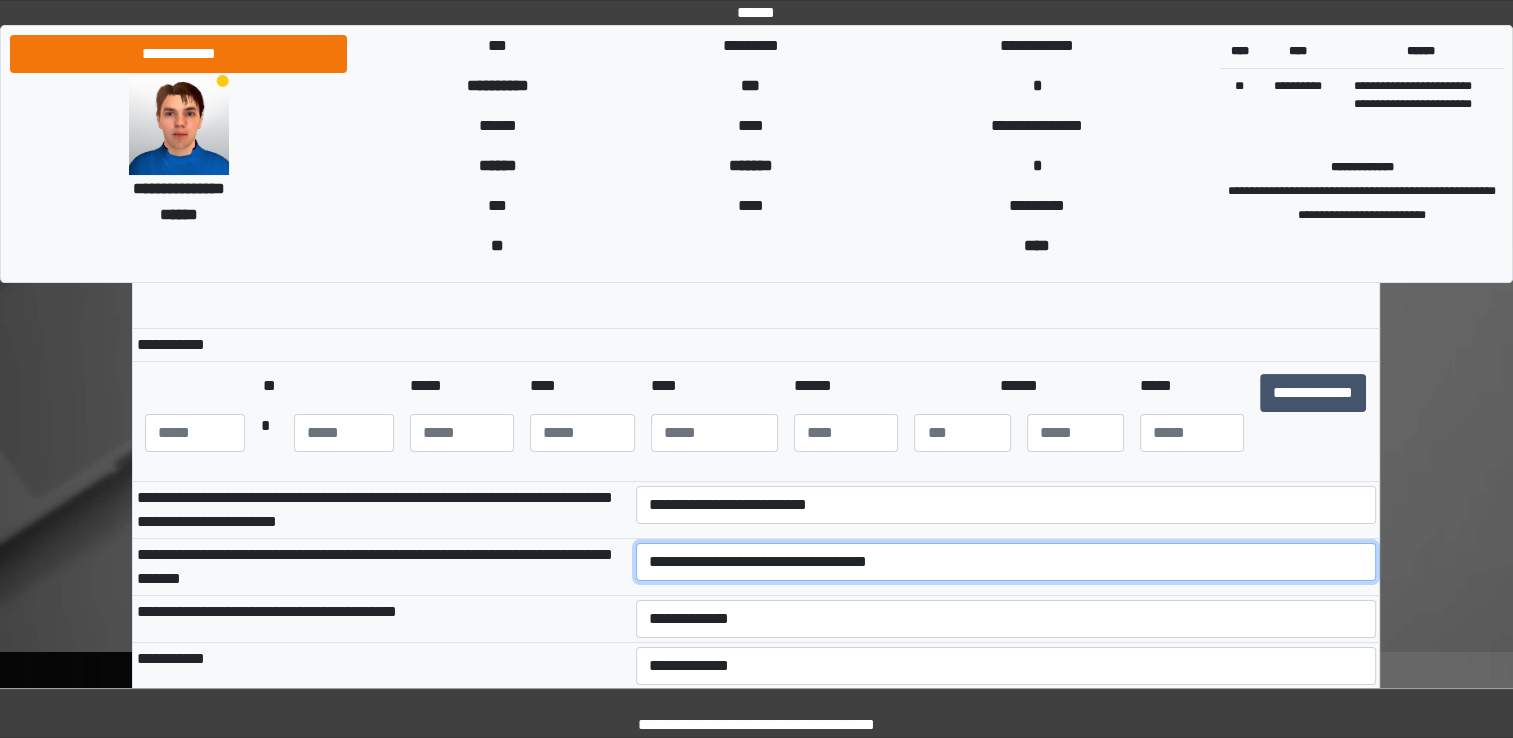 click on "**********" at bounding box center [1006, 562] 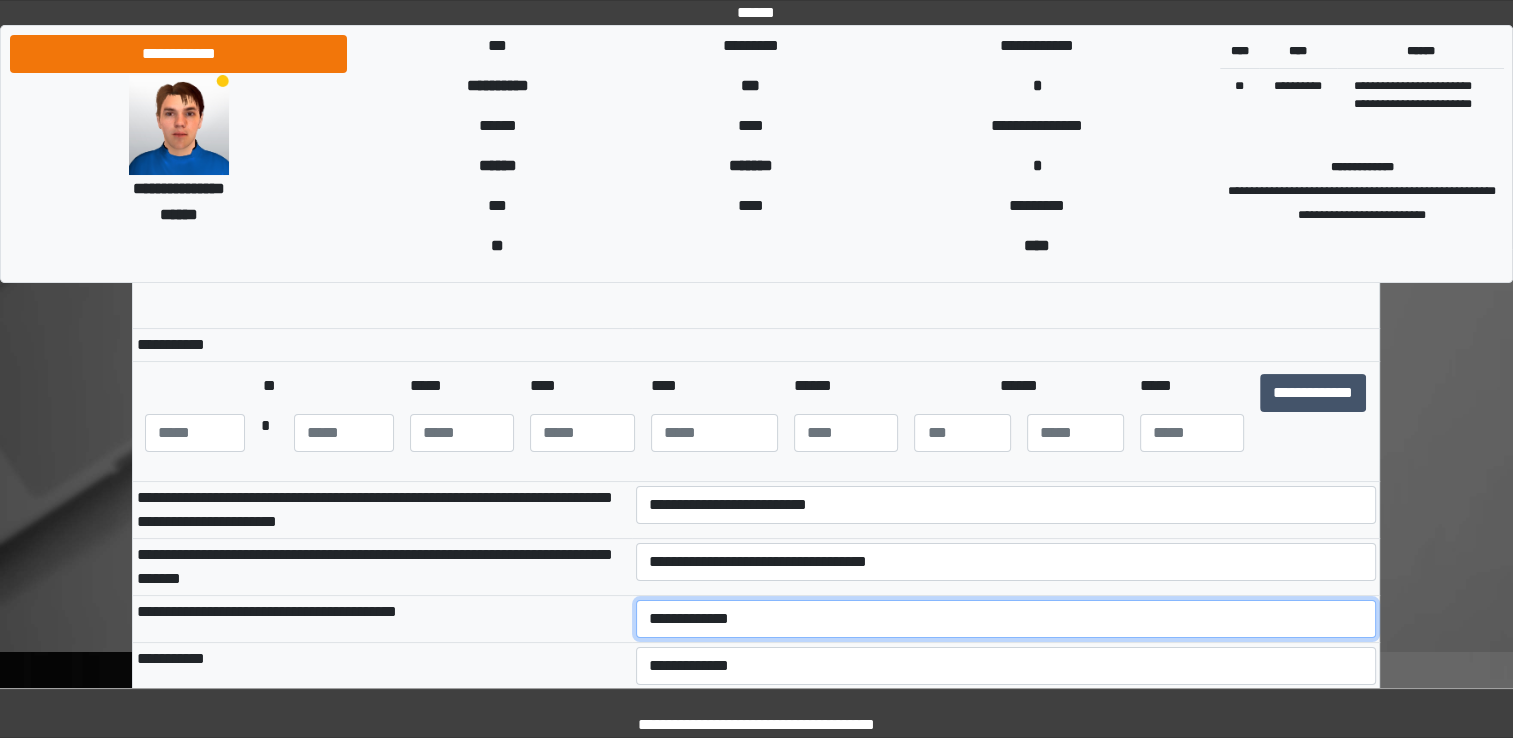 click on "**********" at bounding box center [1006, 619] 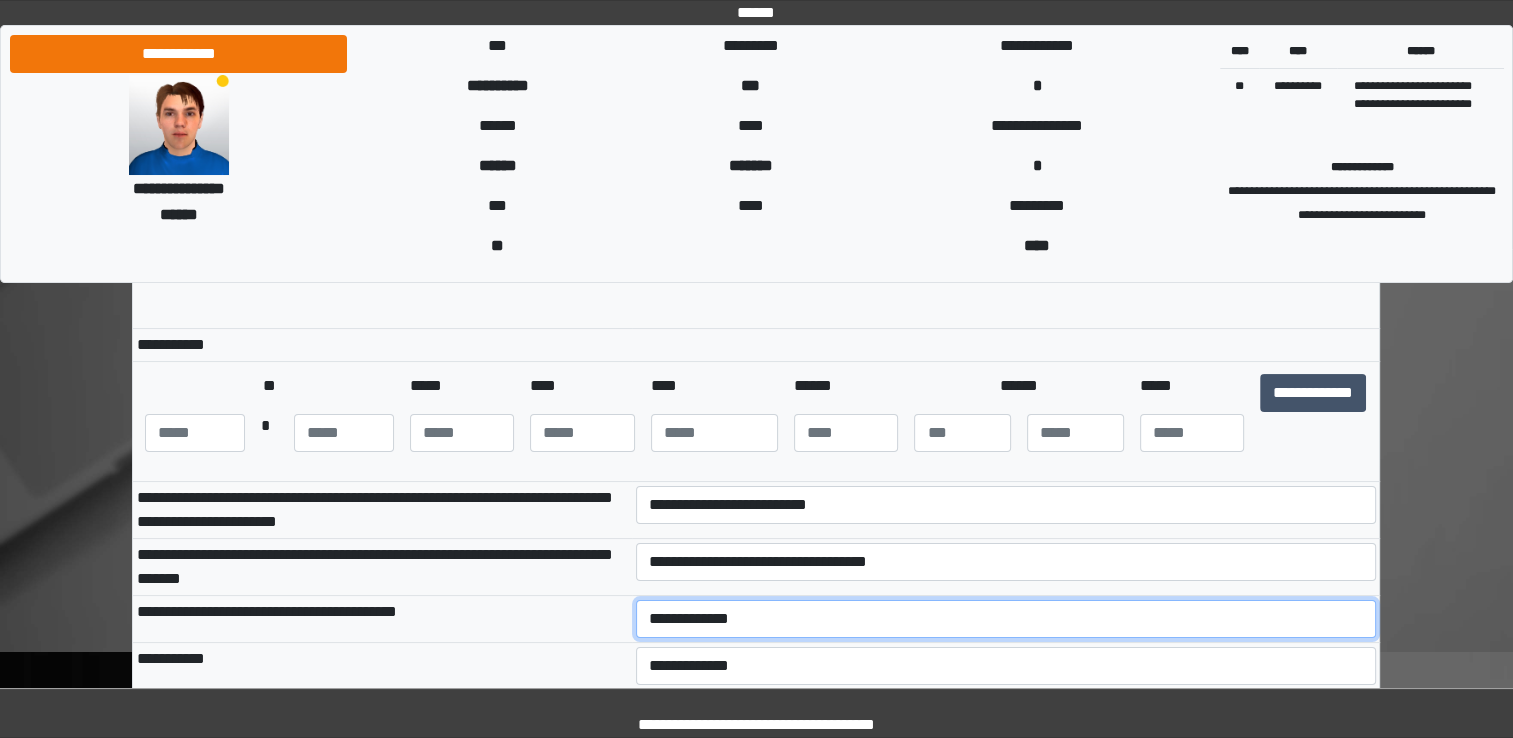 select on "***" 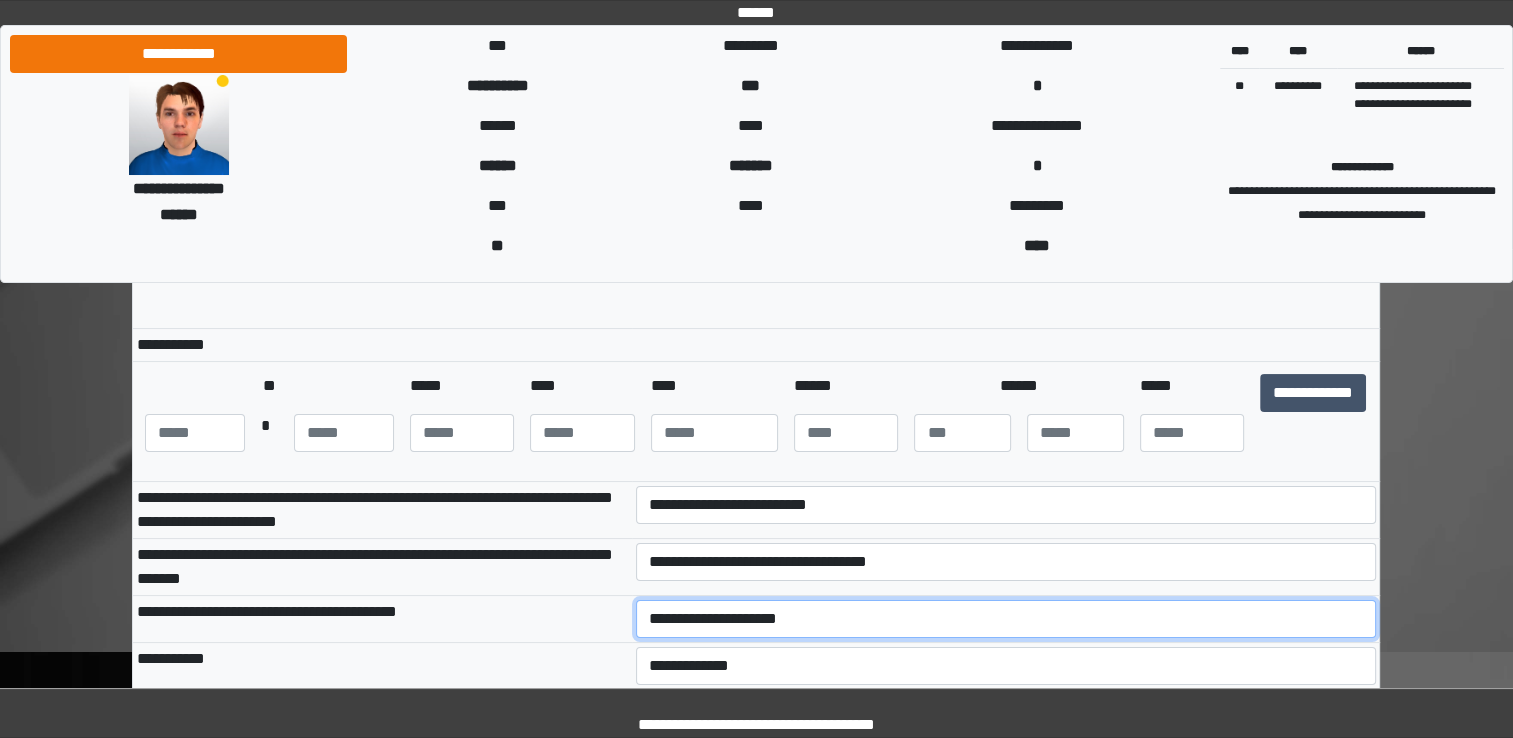 click on "**********" at bounding box center (1006, 619) 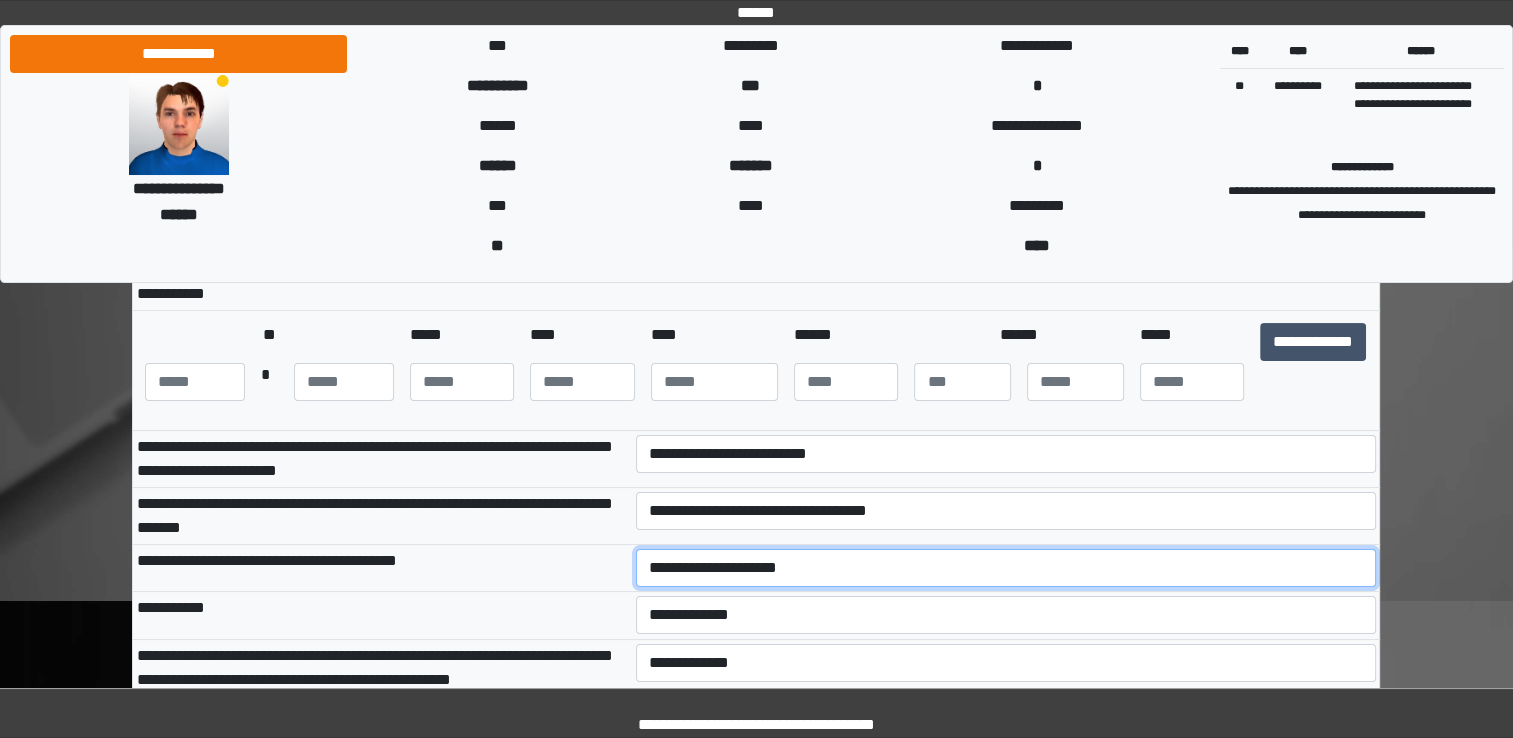 scroll, scrollTop: 300, scrollLeft: 0, axis: vertical 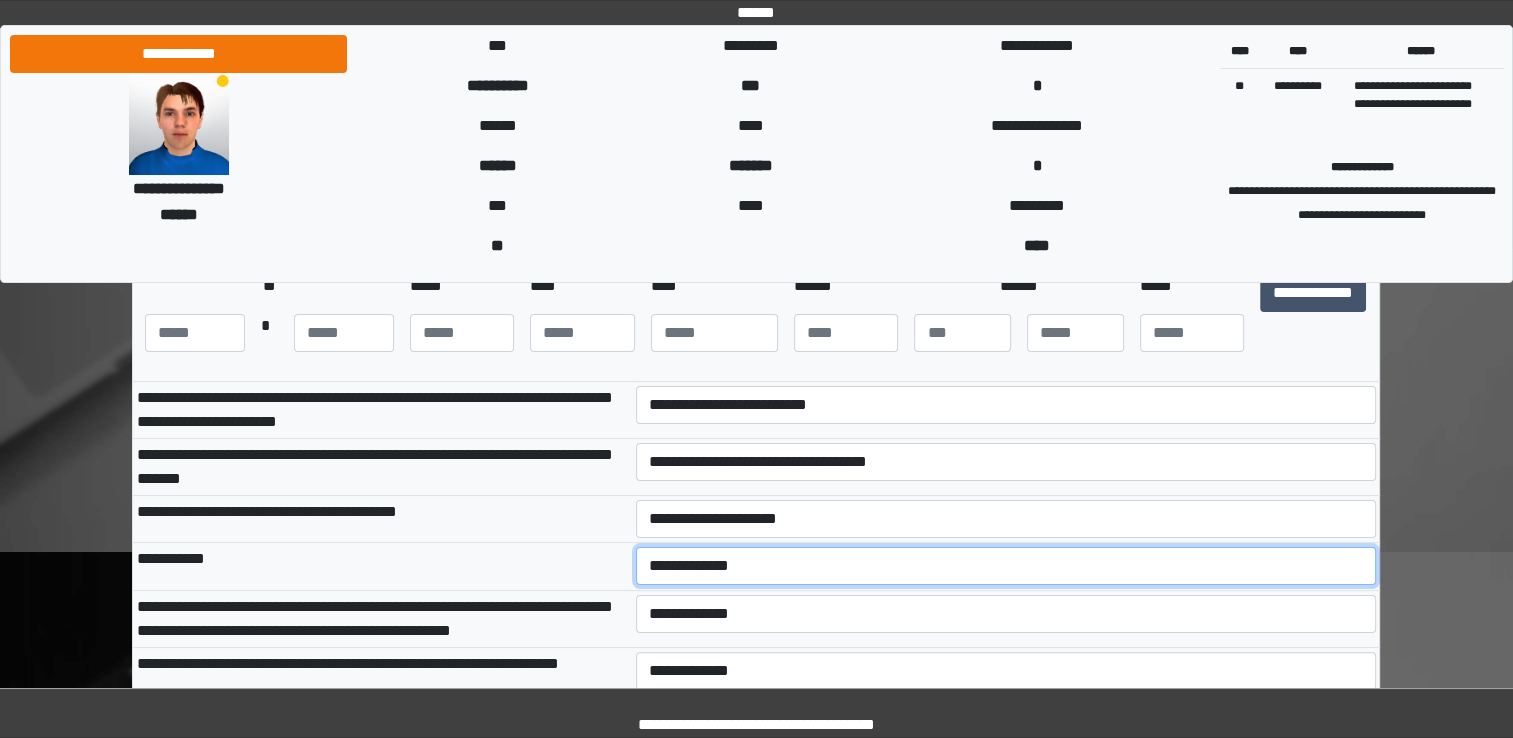 click on "**********" at bounding box center (1006, 566) 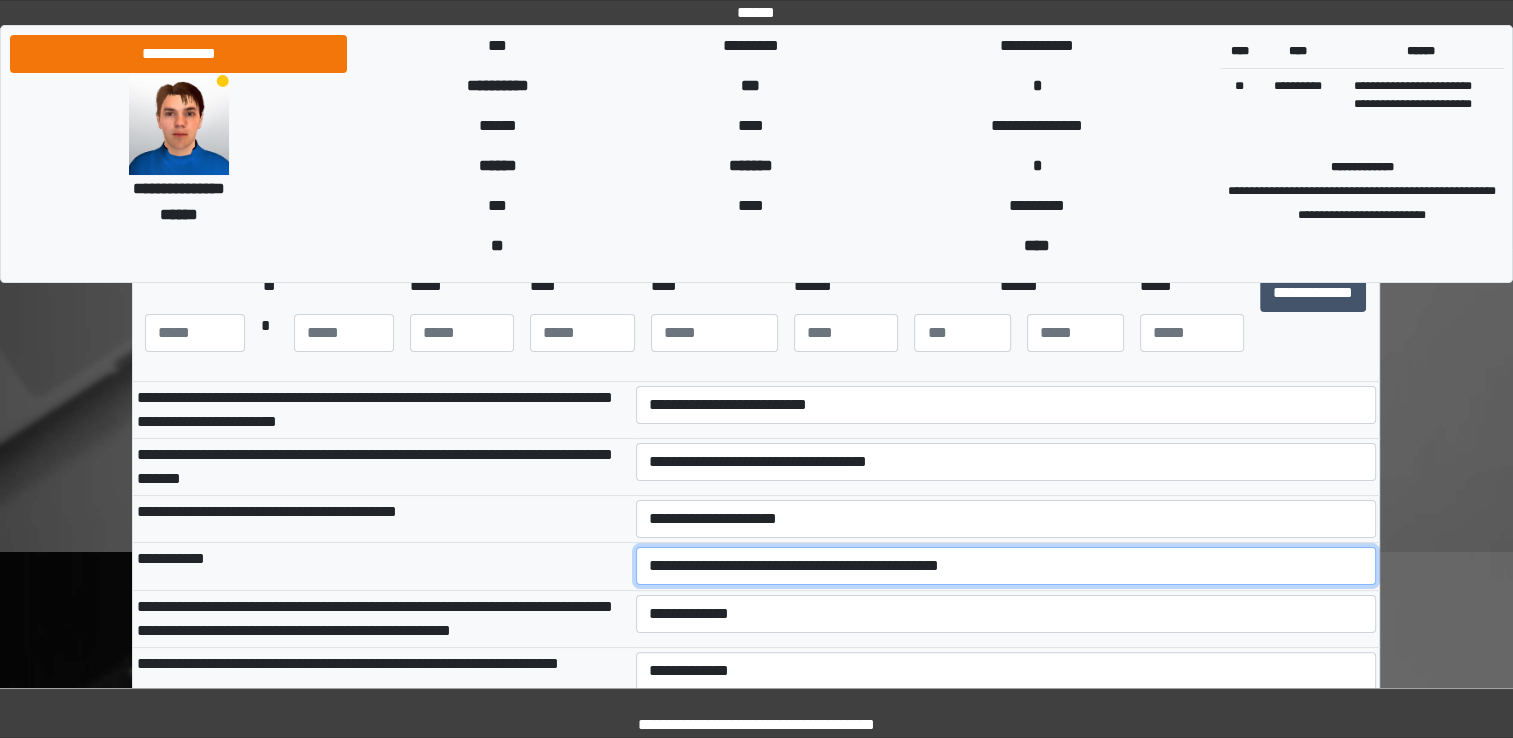 click on "**********" at bounding box center (1006, 566) 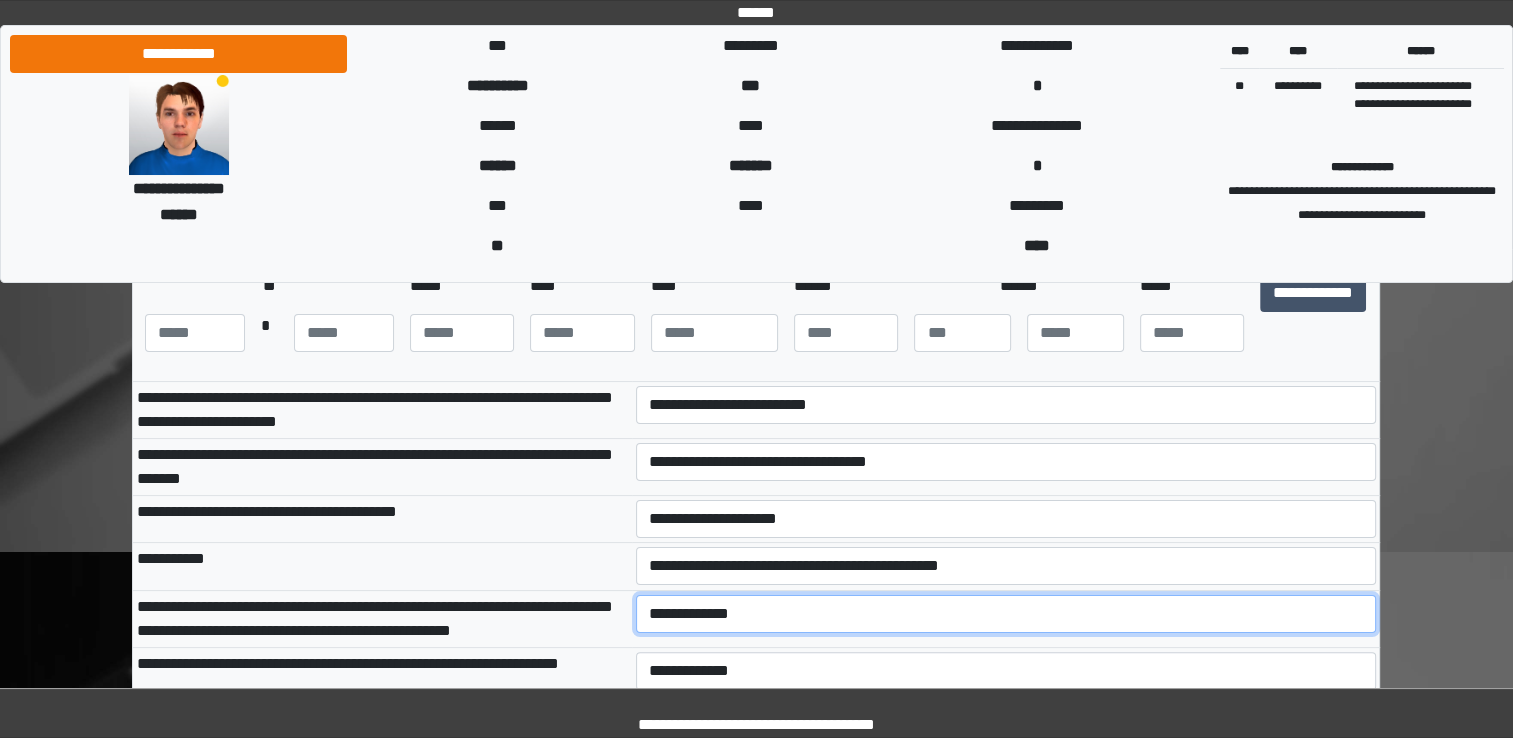 click on "**********" at bounding box center [1006, 614] 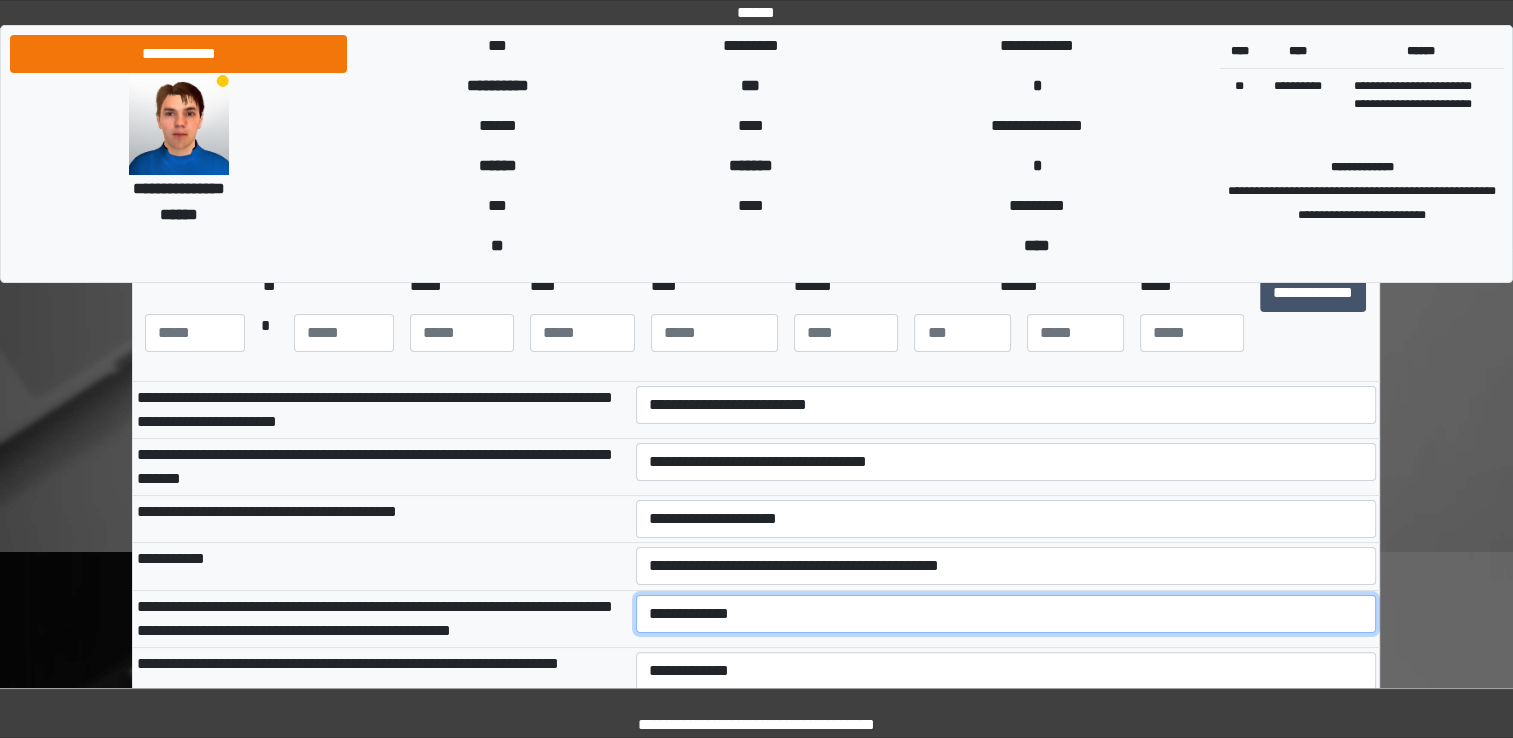 select on "***" 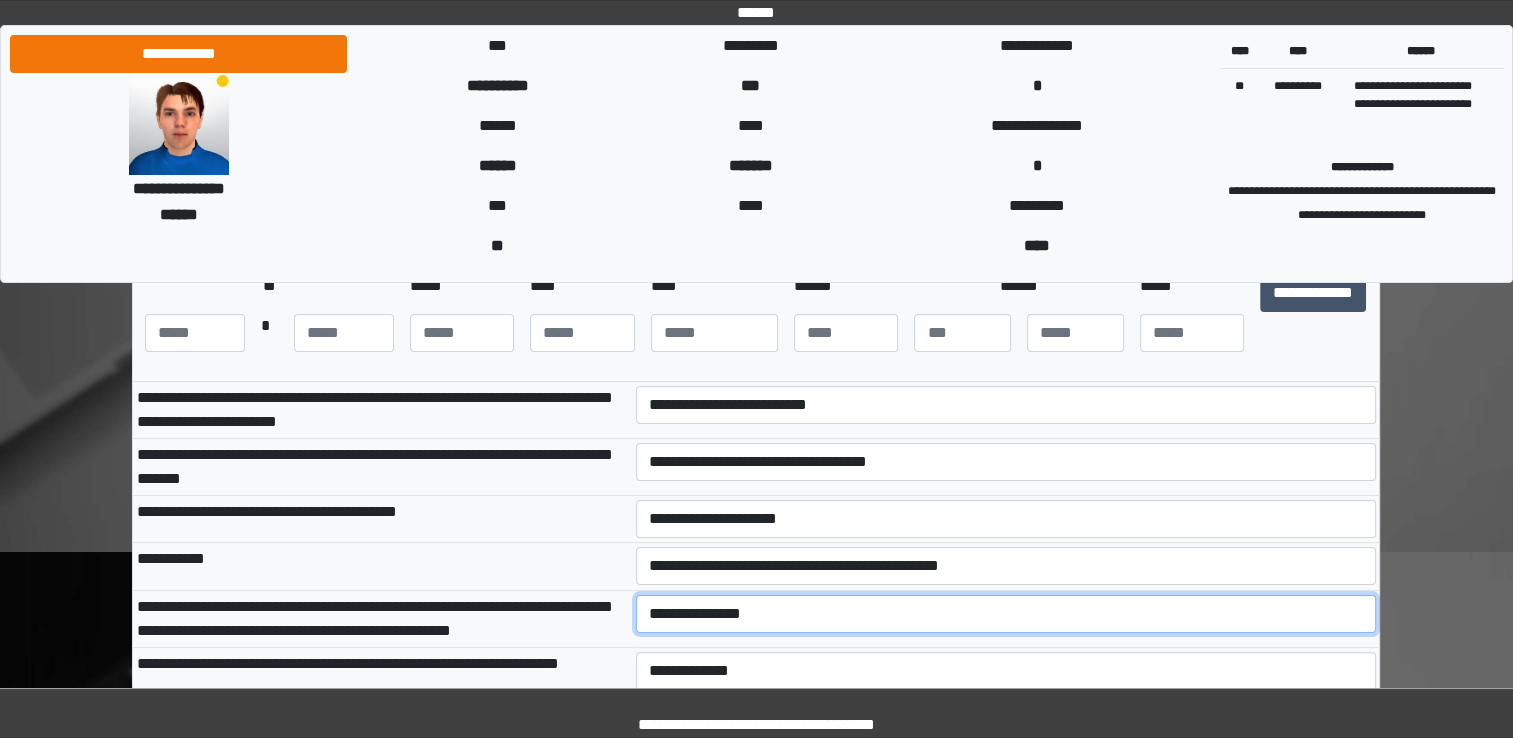 click on "**********" at bounding box center (1006, 614) 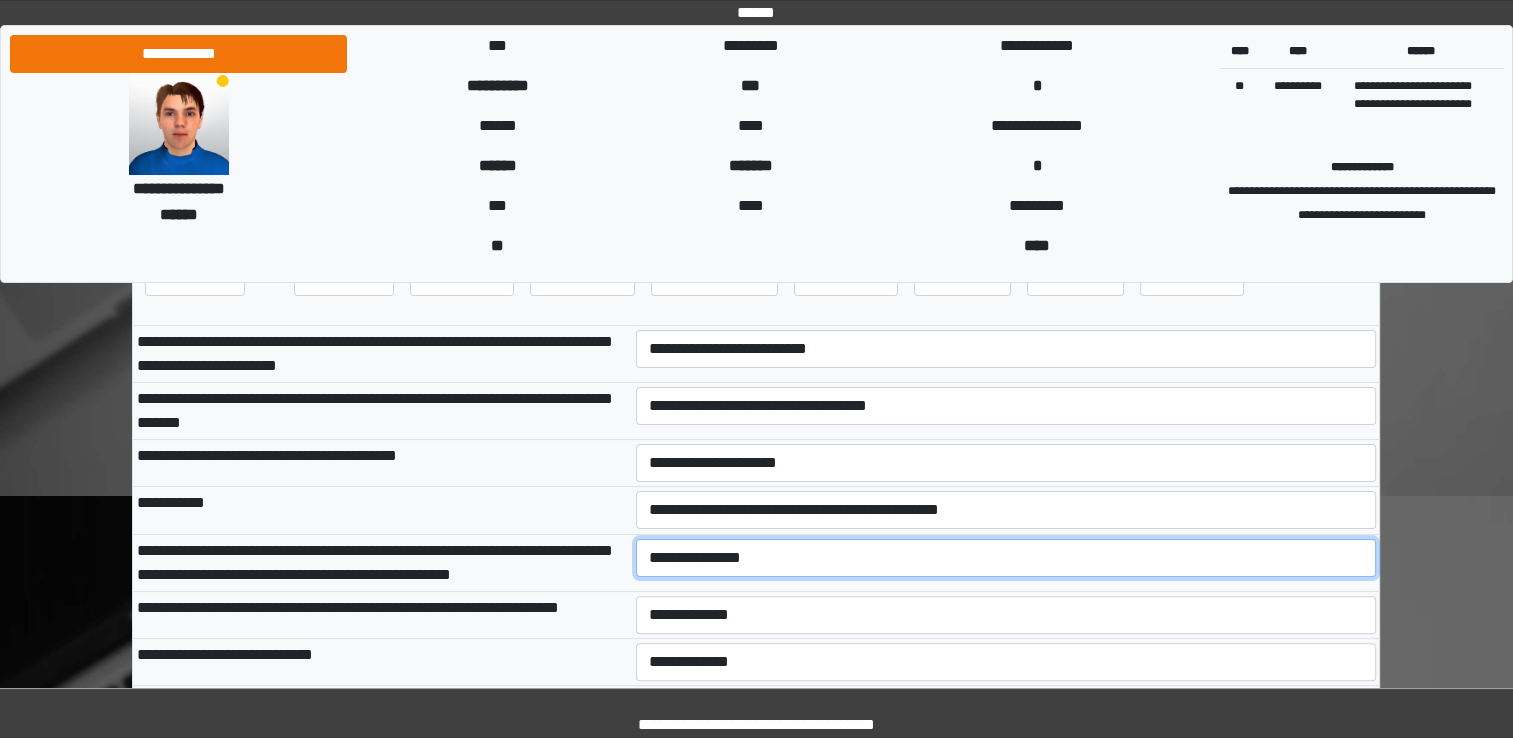 scroll, scrollTop: 400, scrollLeft: 0, axis: vertical 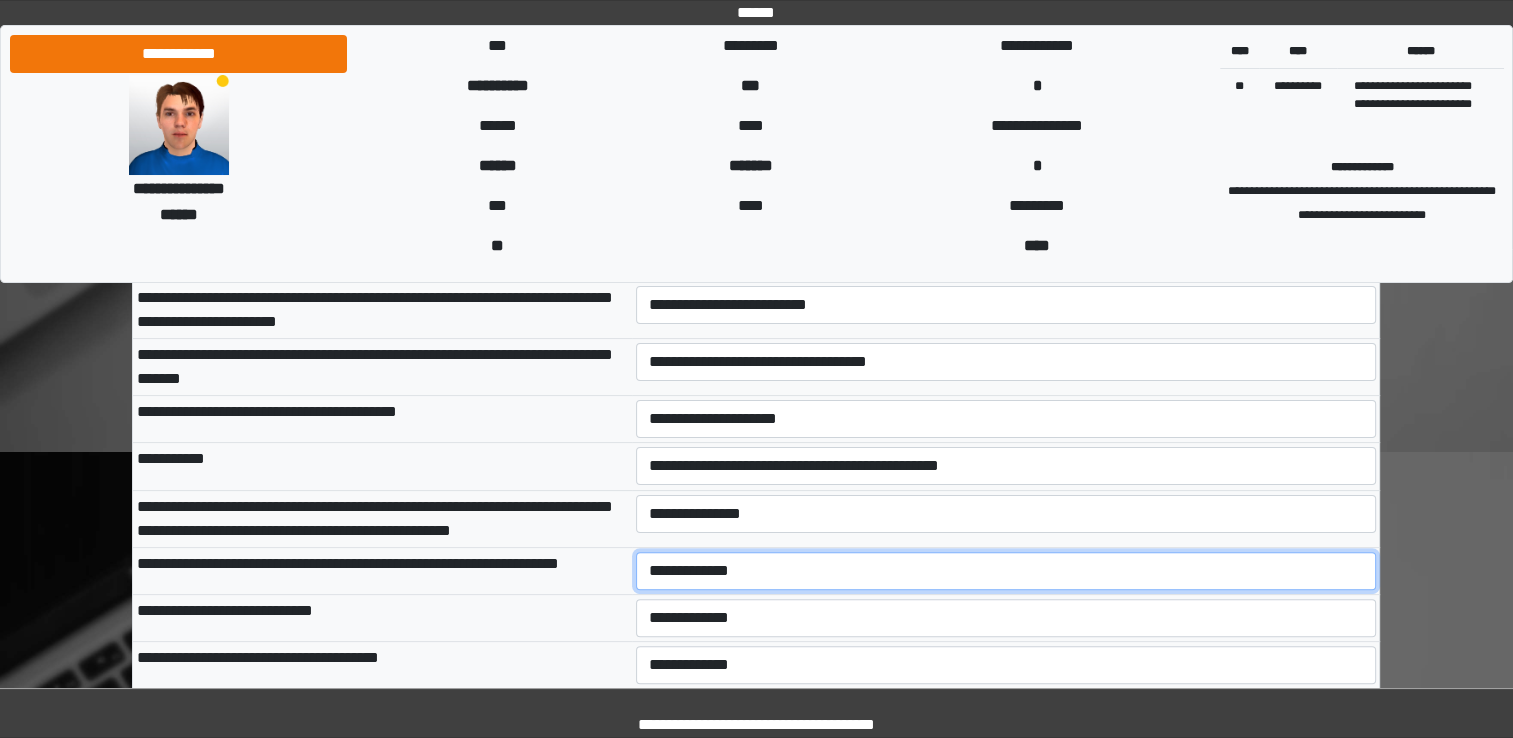 click on "**********" at bounding box center (1006, 571) 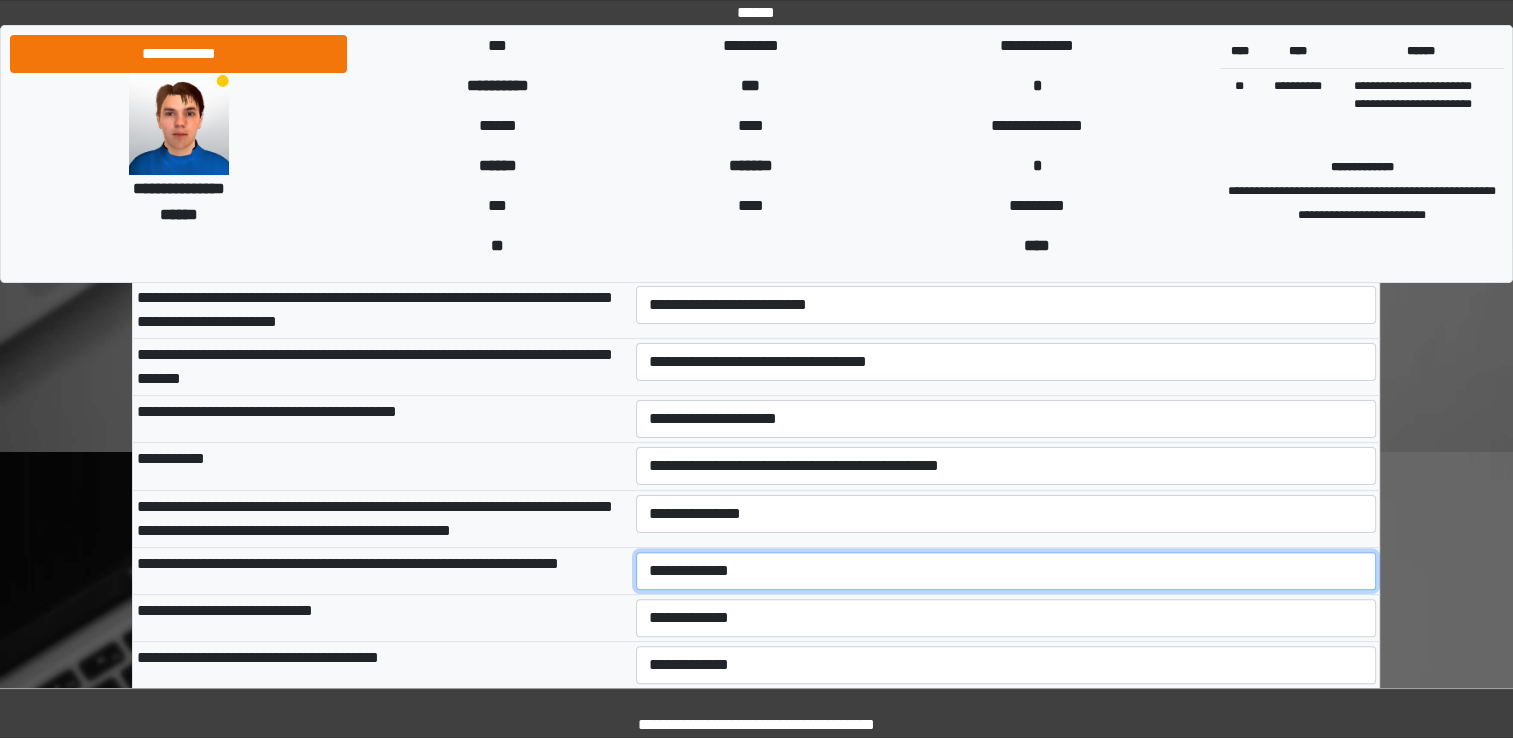 select on "***" 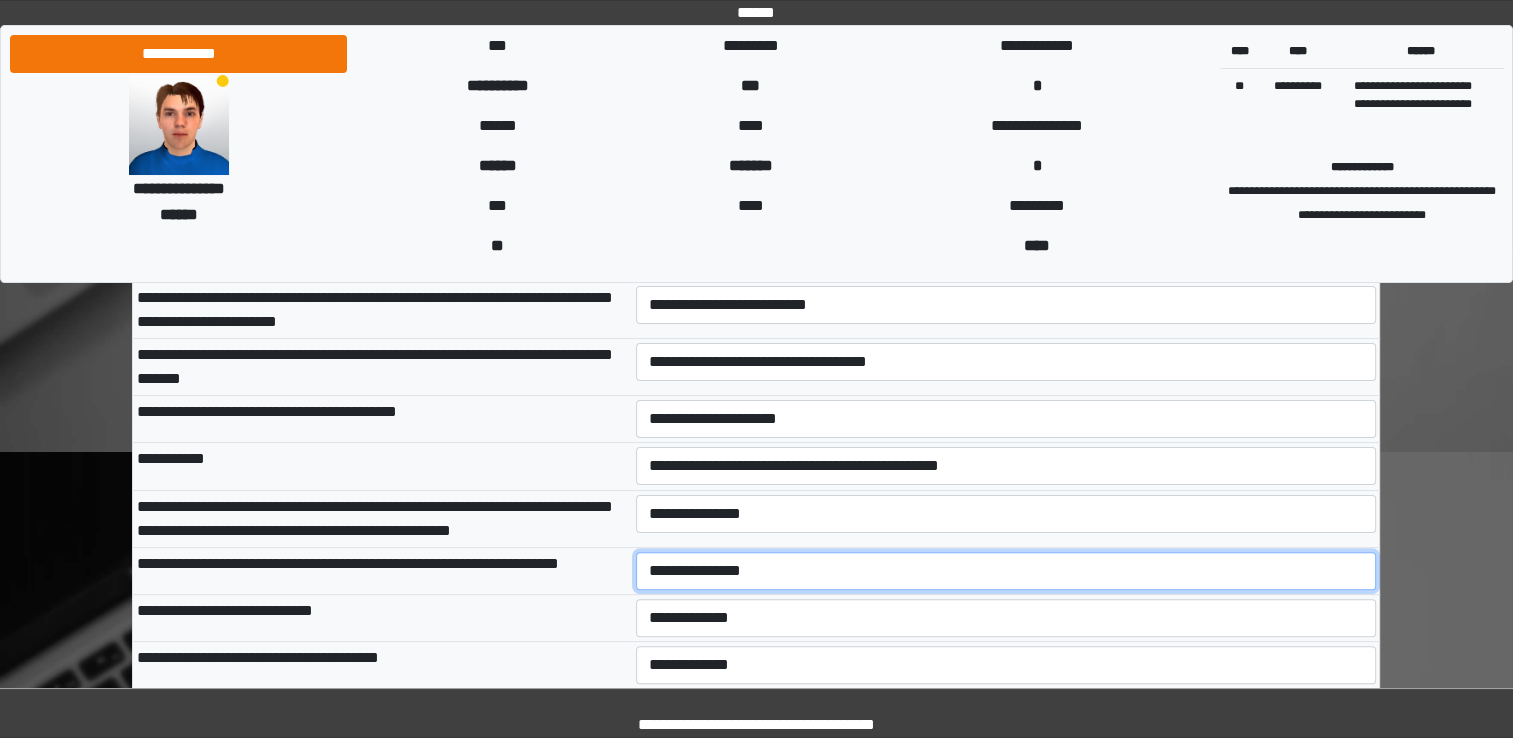 click on "**********" at bounding box center (1006, 571) 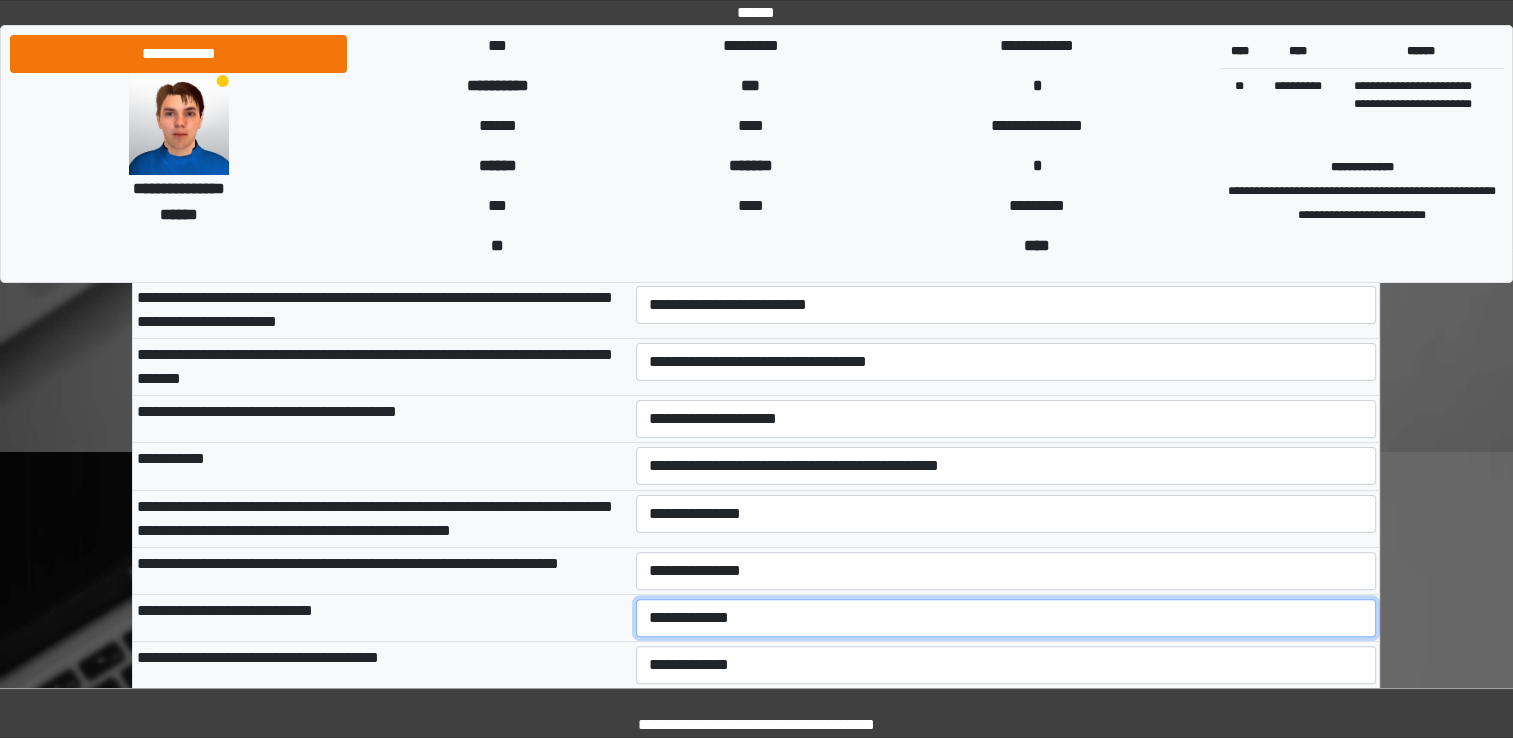 click on "**********" at bounding box center [1006, 618] 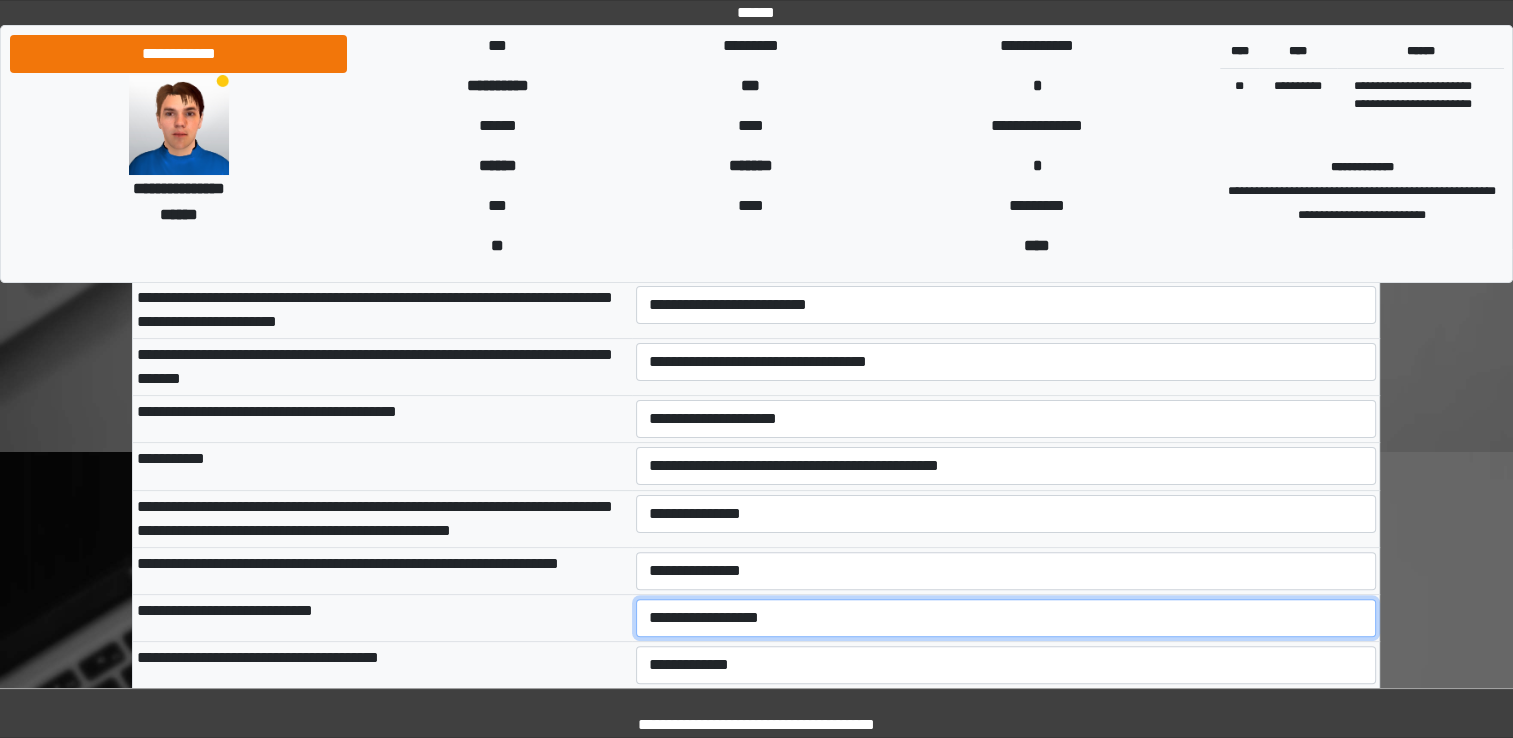 click on "**********" at bounding box center (1006, 618) 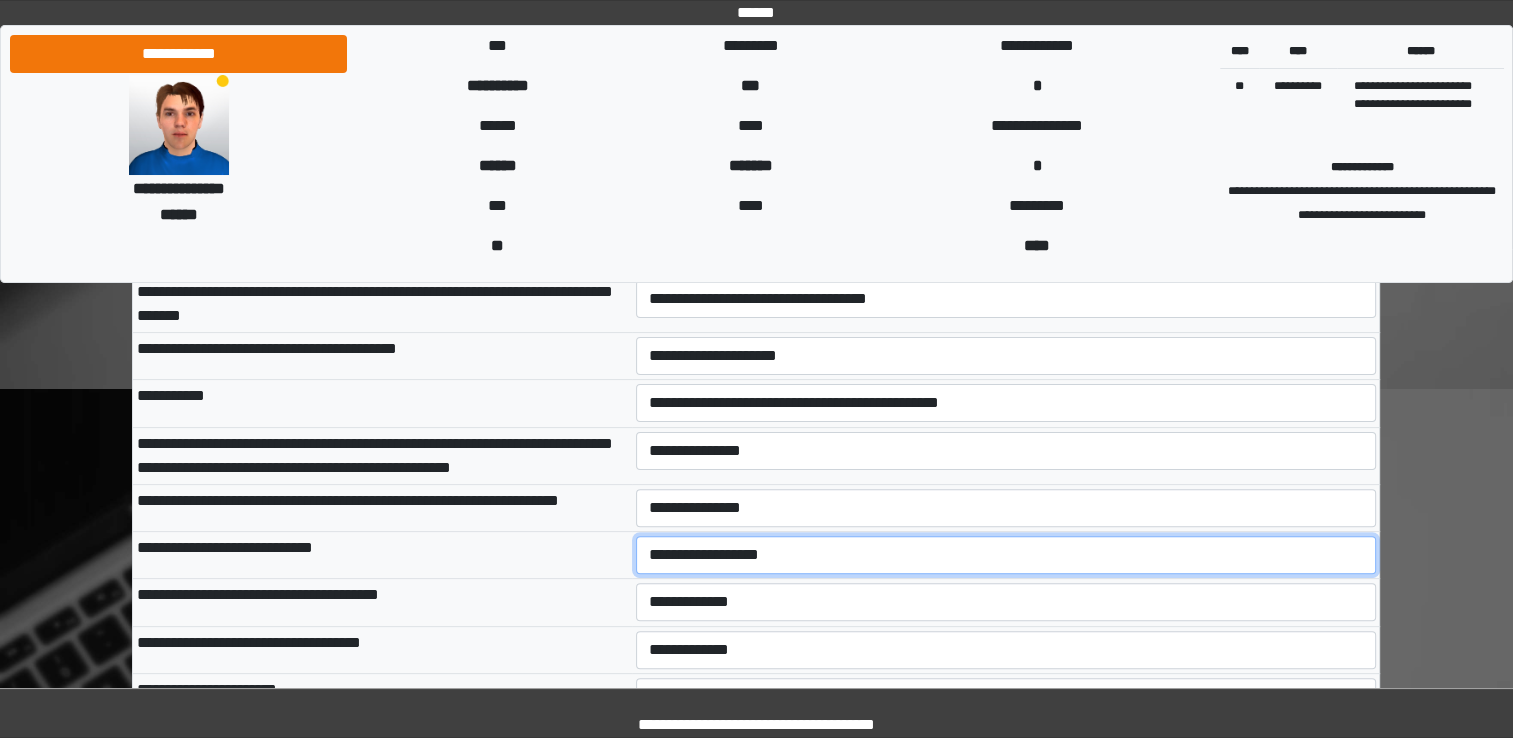 scroll, scrollTop: 500, scrollLeft: 0, axis: vertical 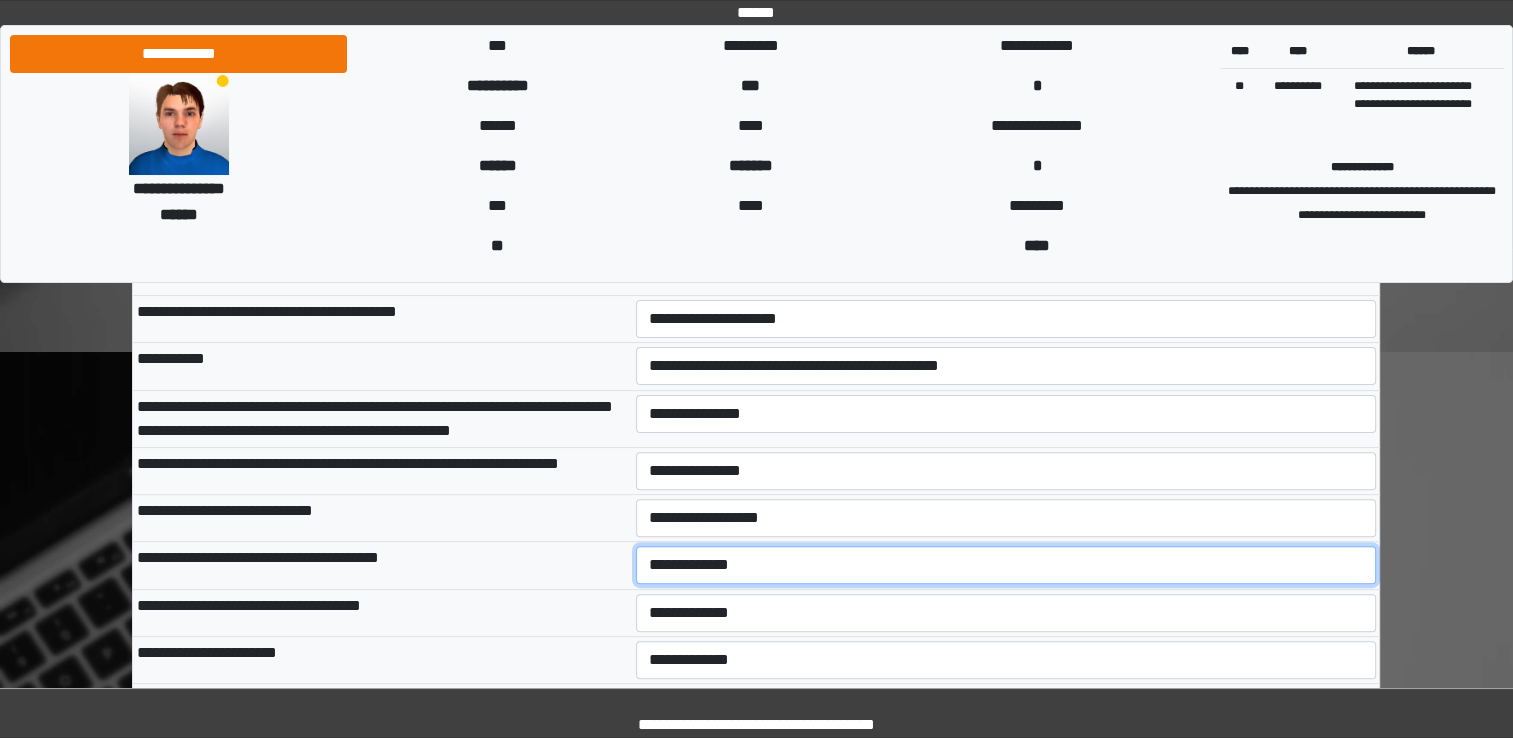 click on "**********" at bounding box center [1006, 565] 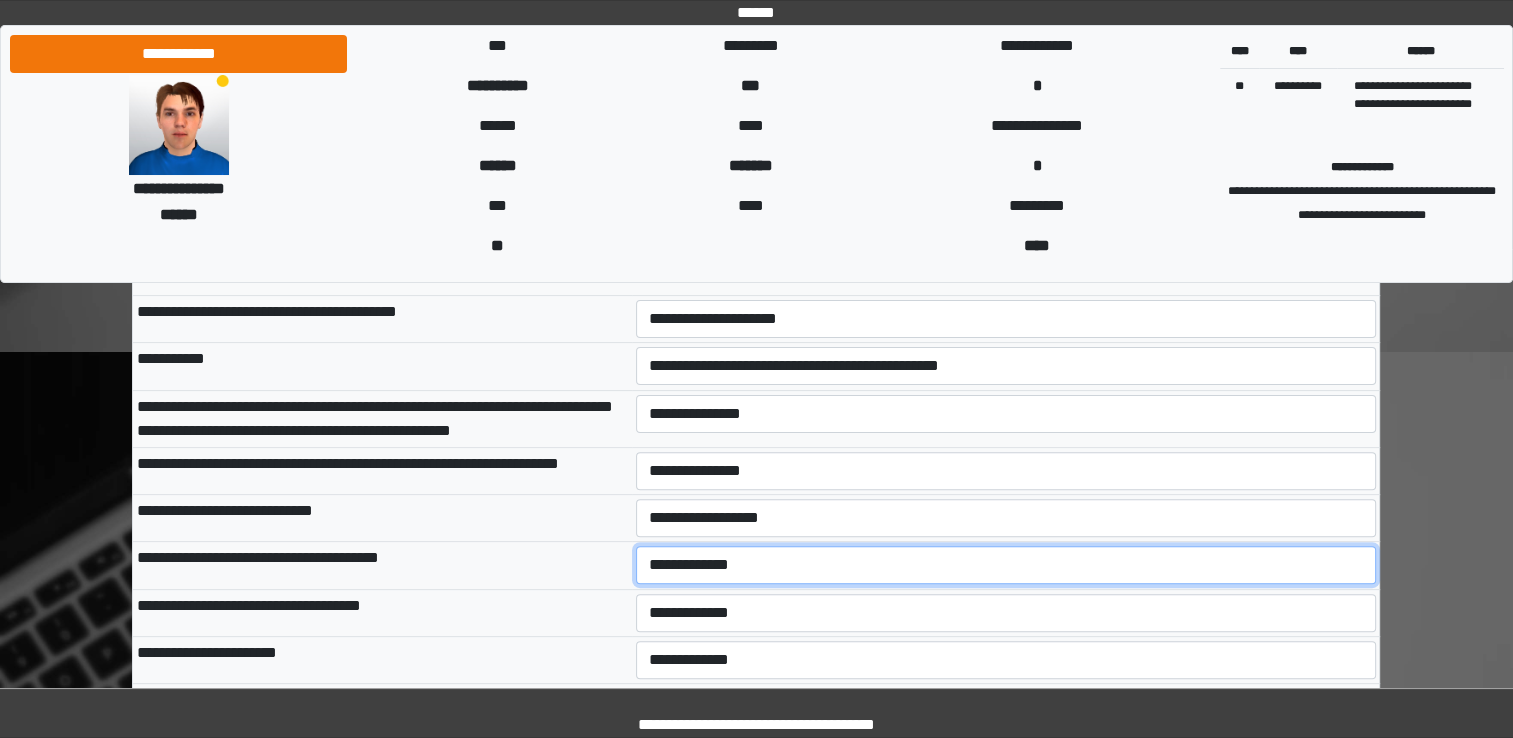 select on "***" 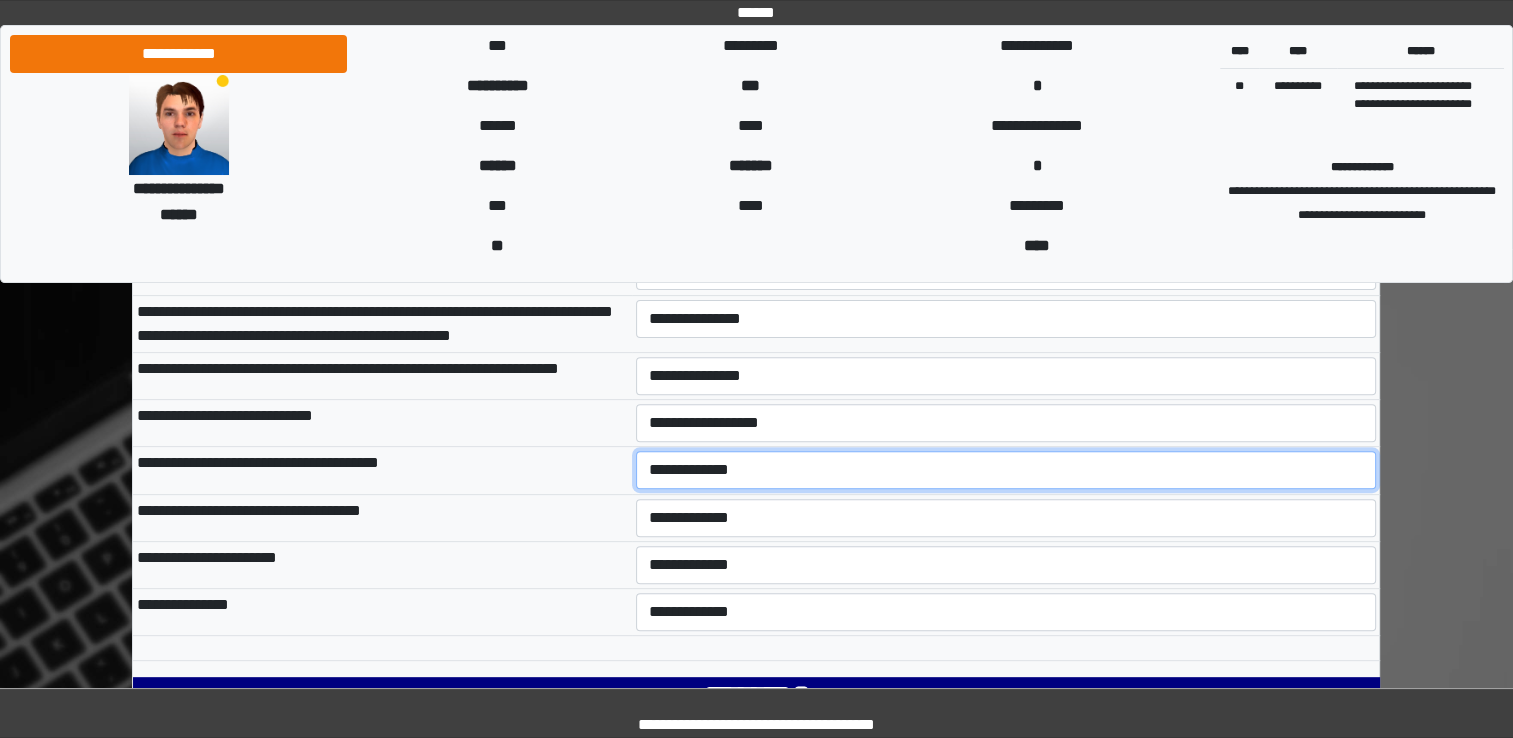 scroll, scrollTop: 600, scrollLeft: 0, axis: vertical 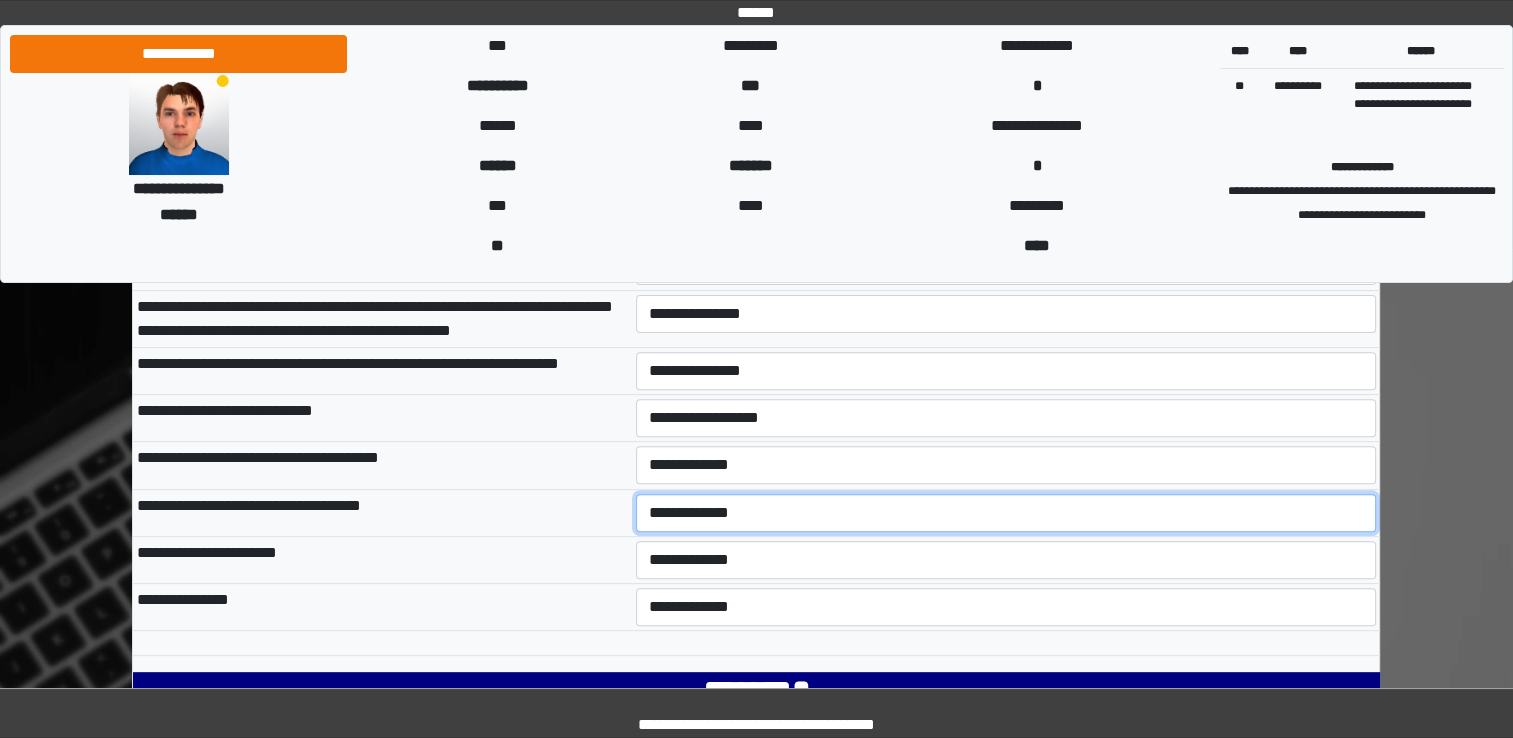 click on "**********" at bounding box center [1006, 513] 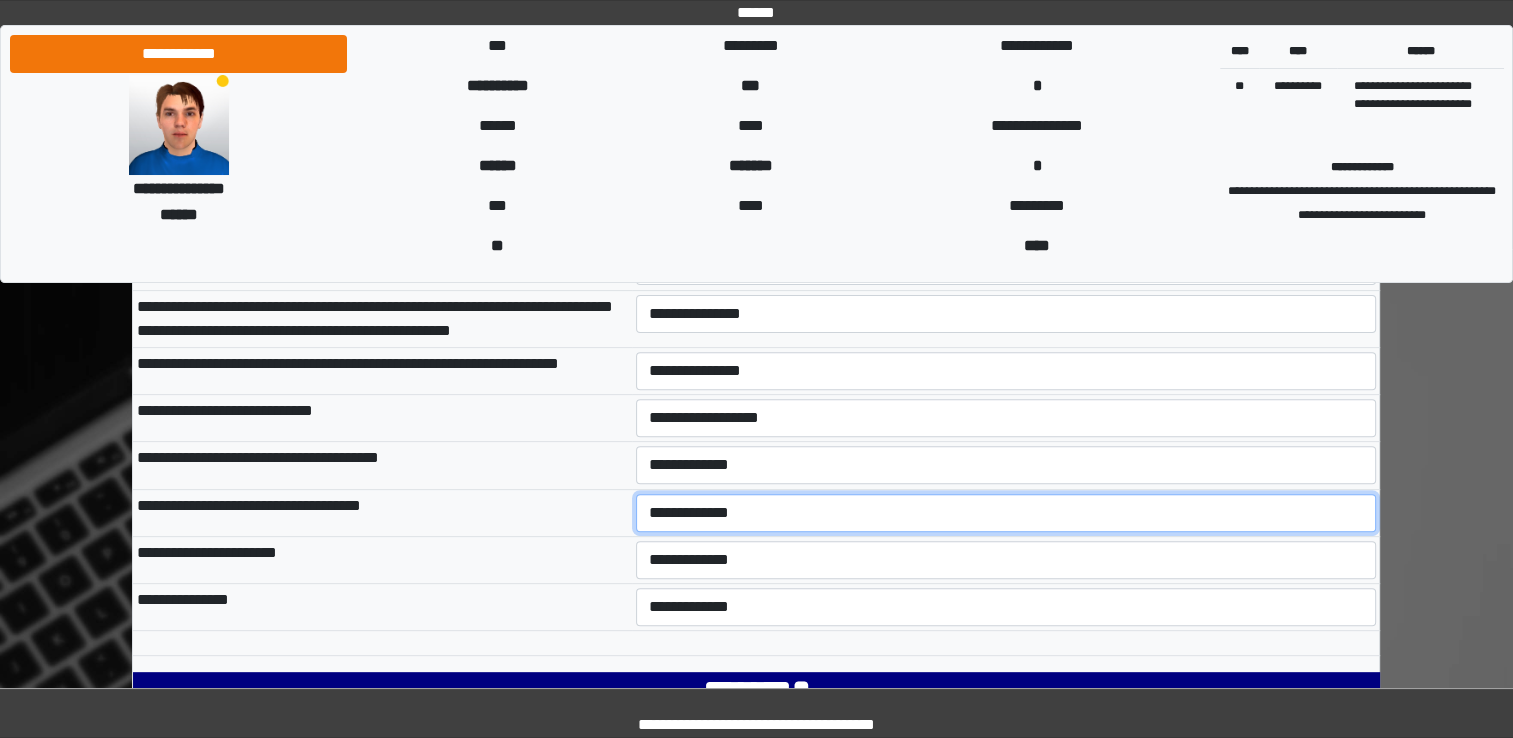 select on "***" 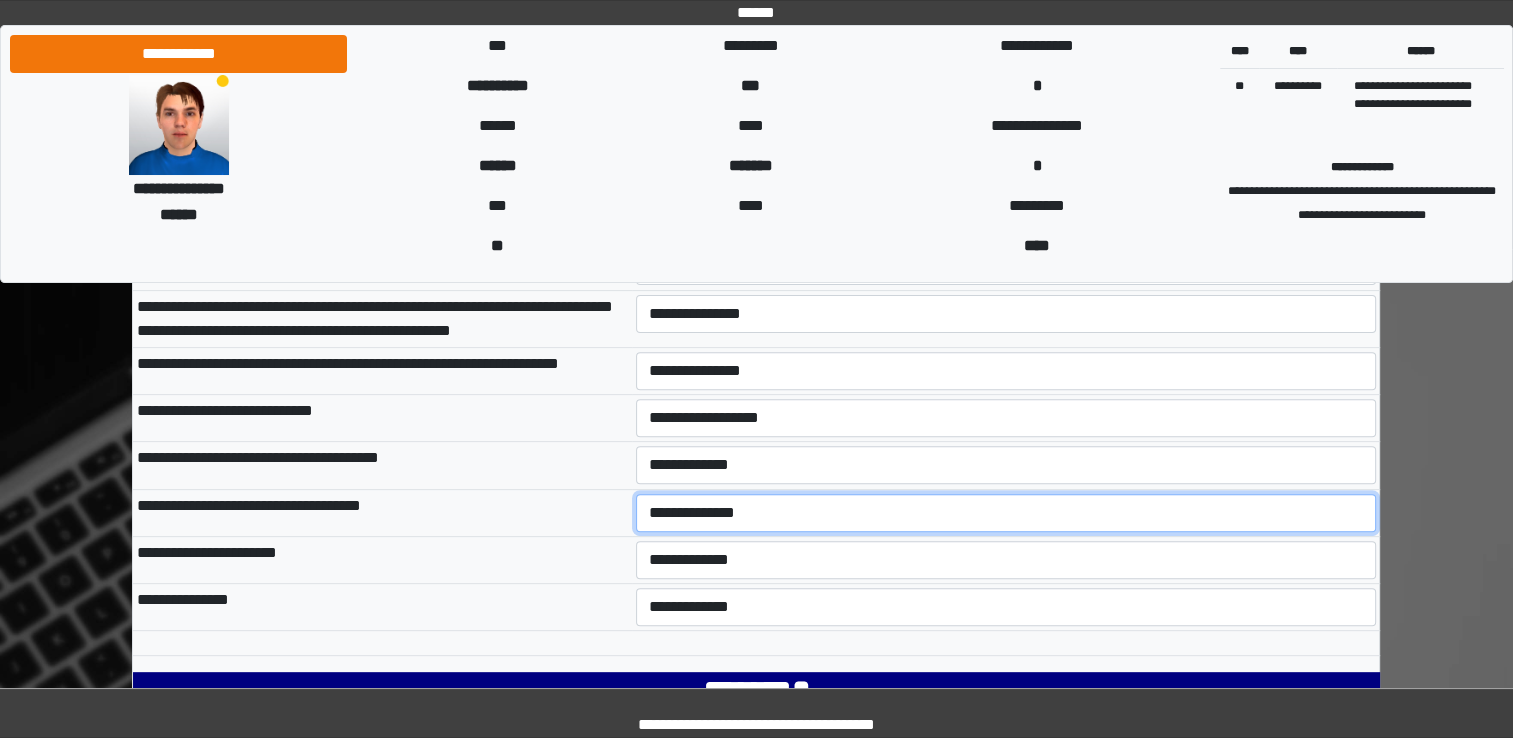 click on "**********" at bounding box center (1006, 513) 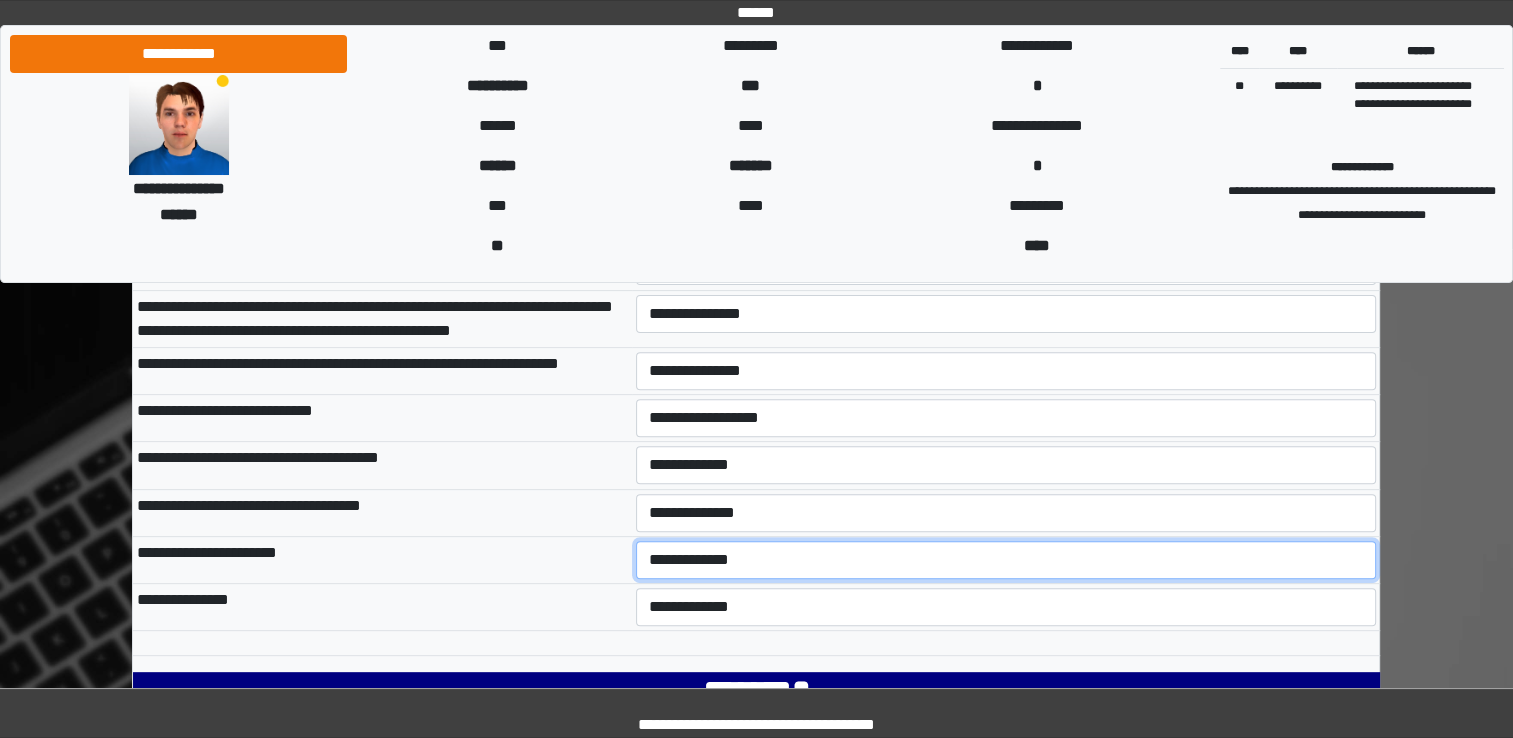 click on "**********" at bounding box center (1006, 560) 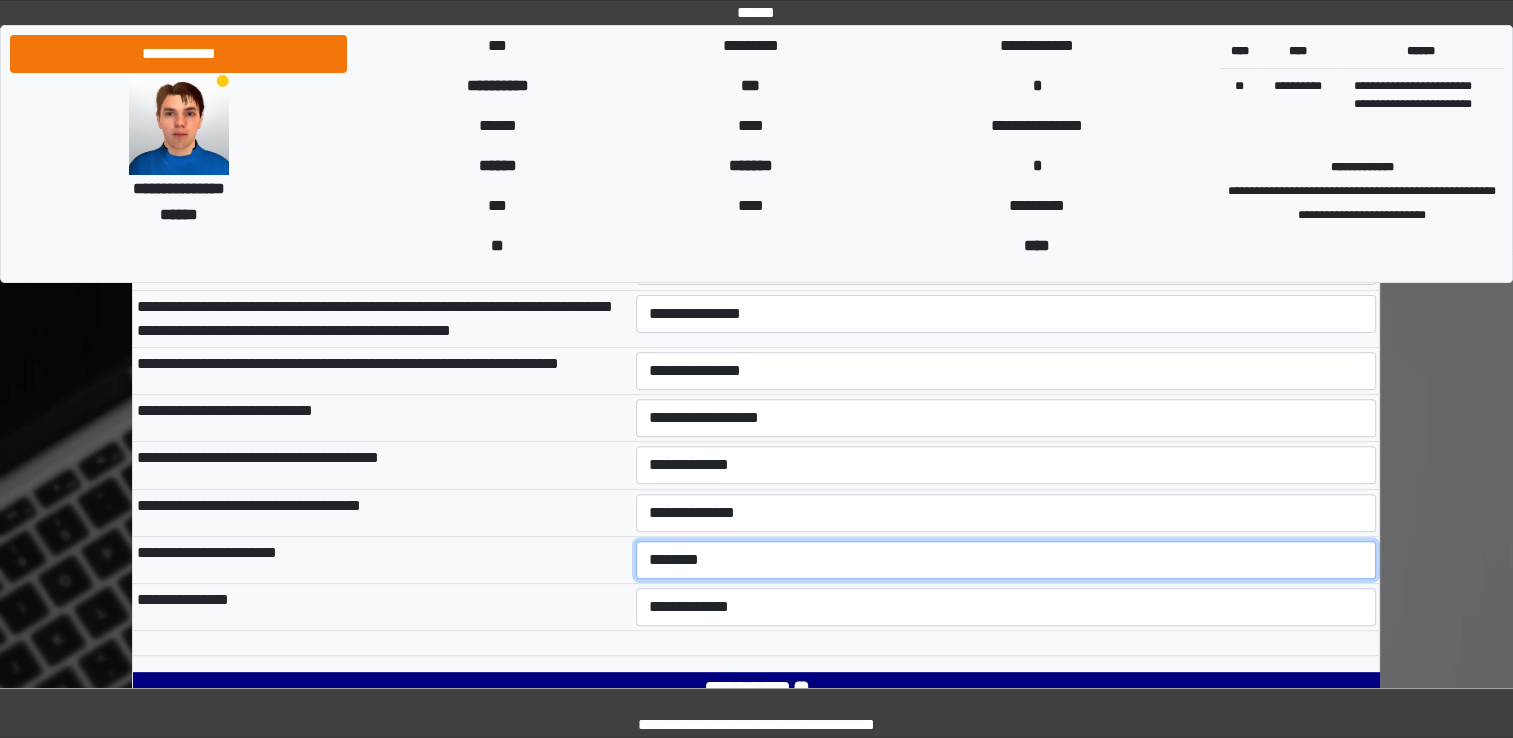 click on "**********" at bounding box center [1006, 560] 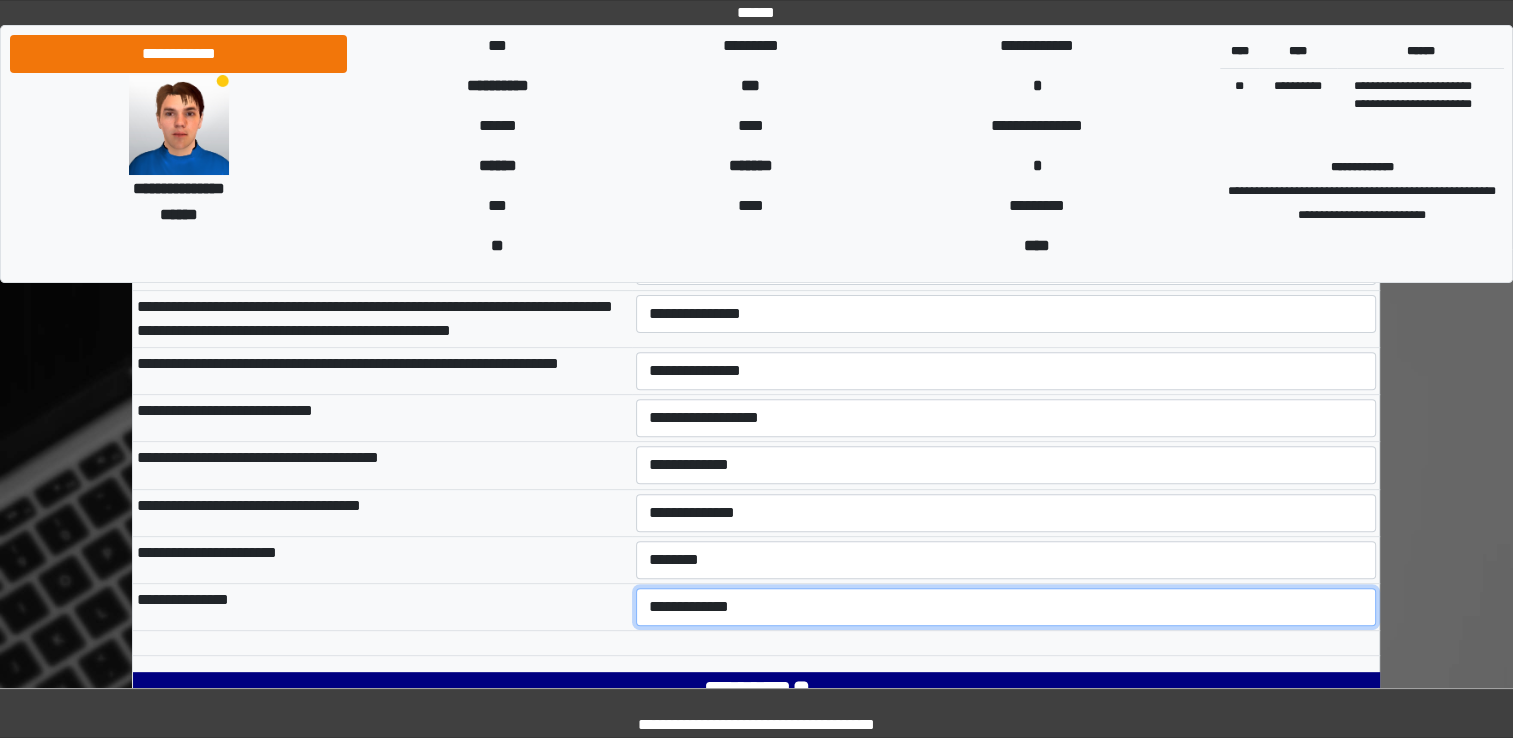 click on "**********" at bounding box center (1006, 607) 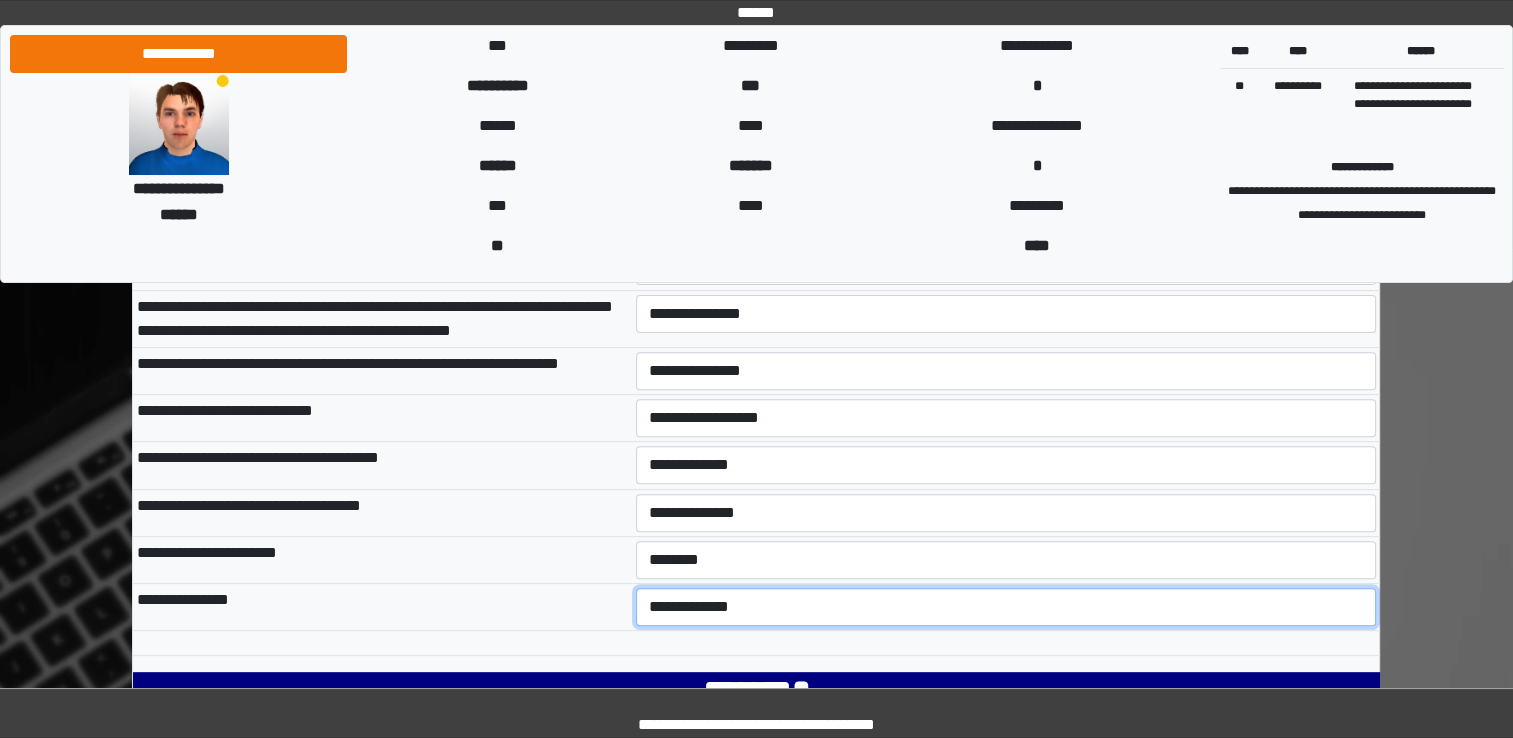 select on "***" 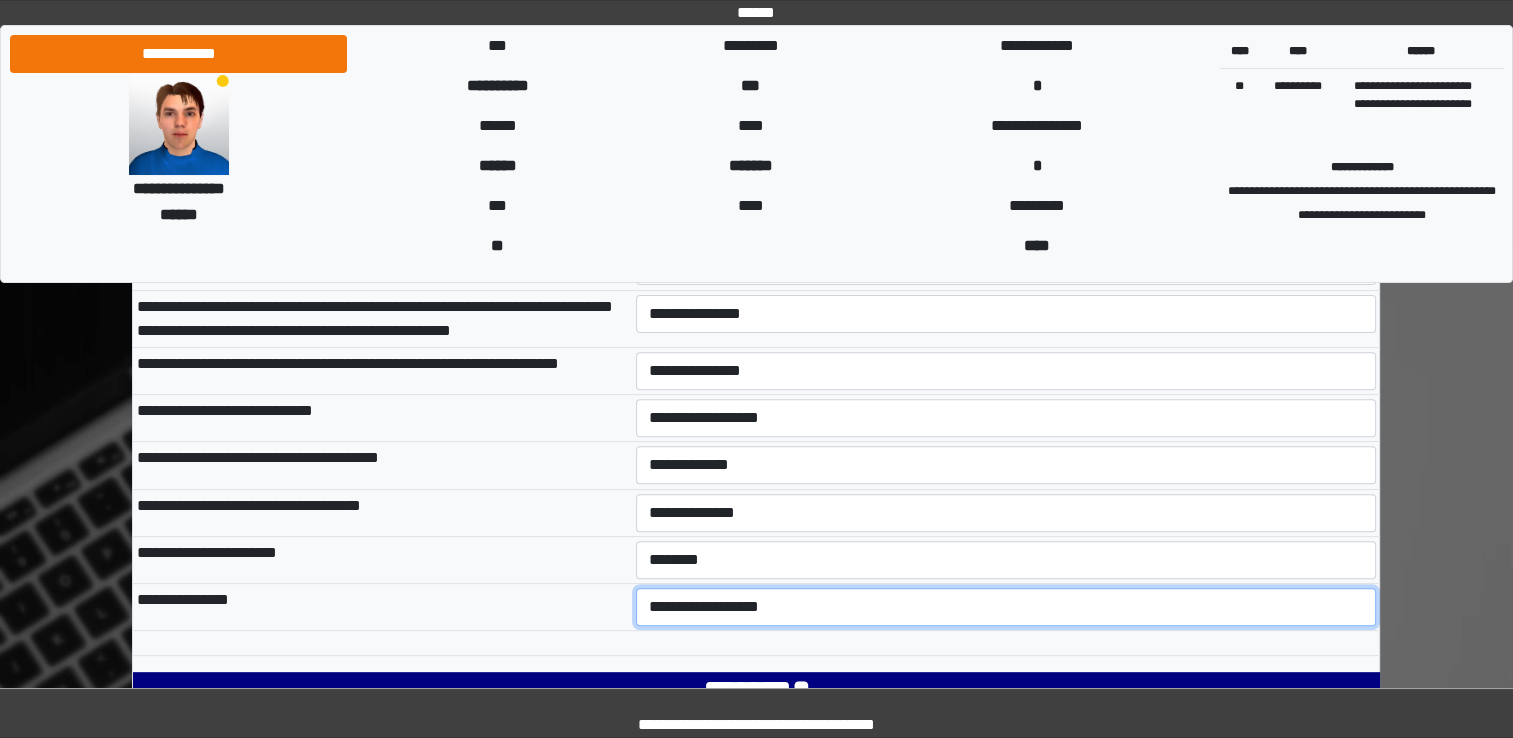 click on "**********" at bounding box center (1006, 607) 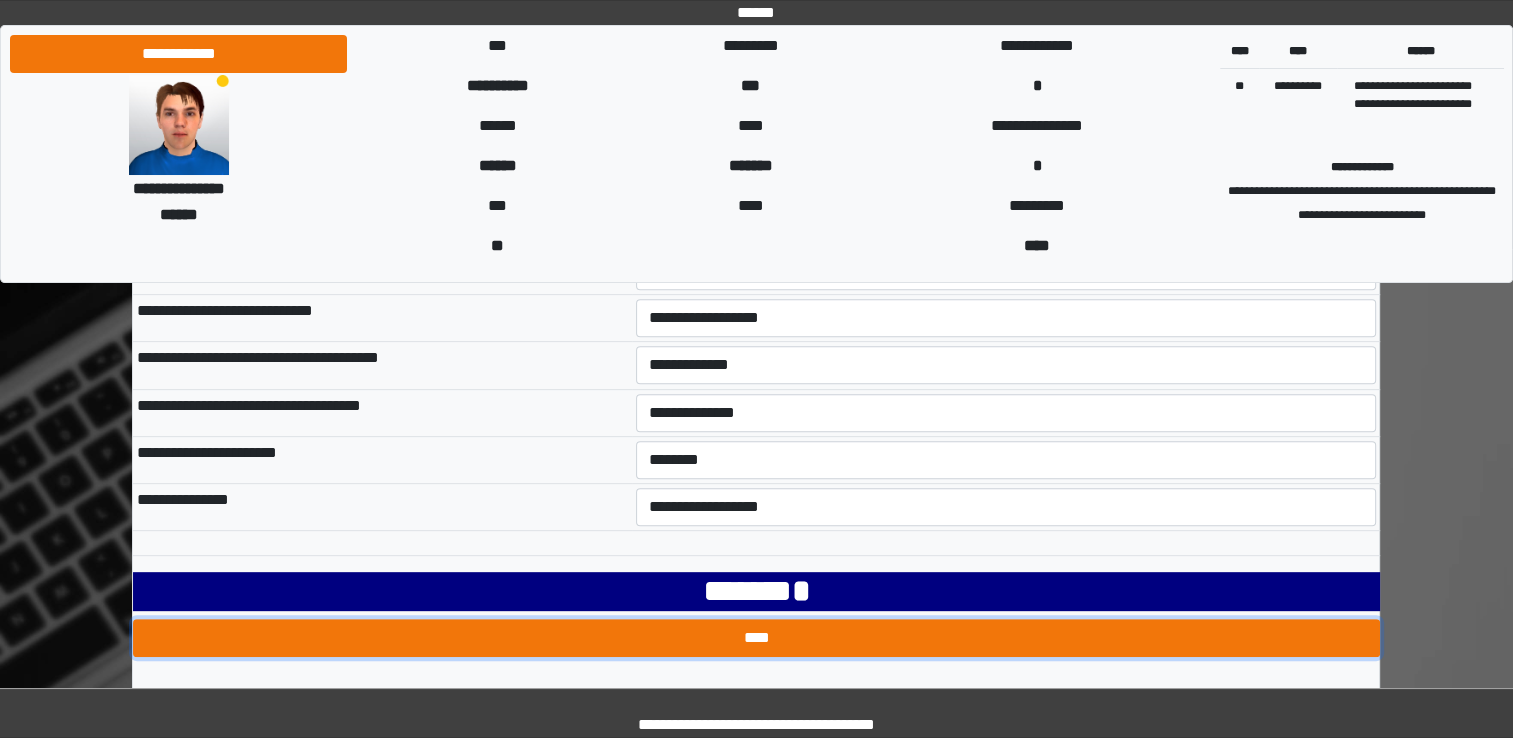 click on "****" at bounding box center [756, 638] 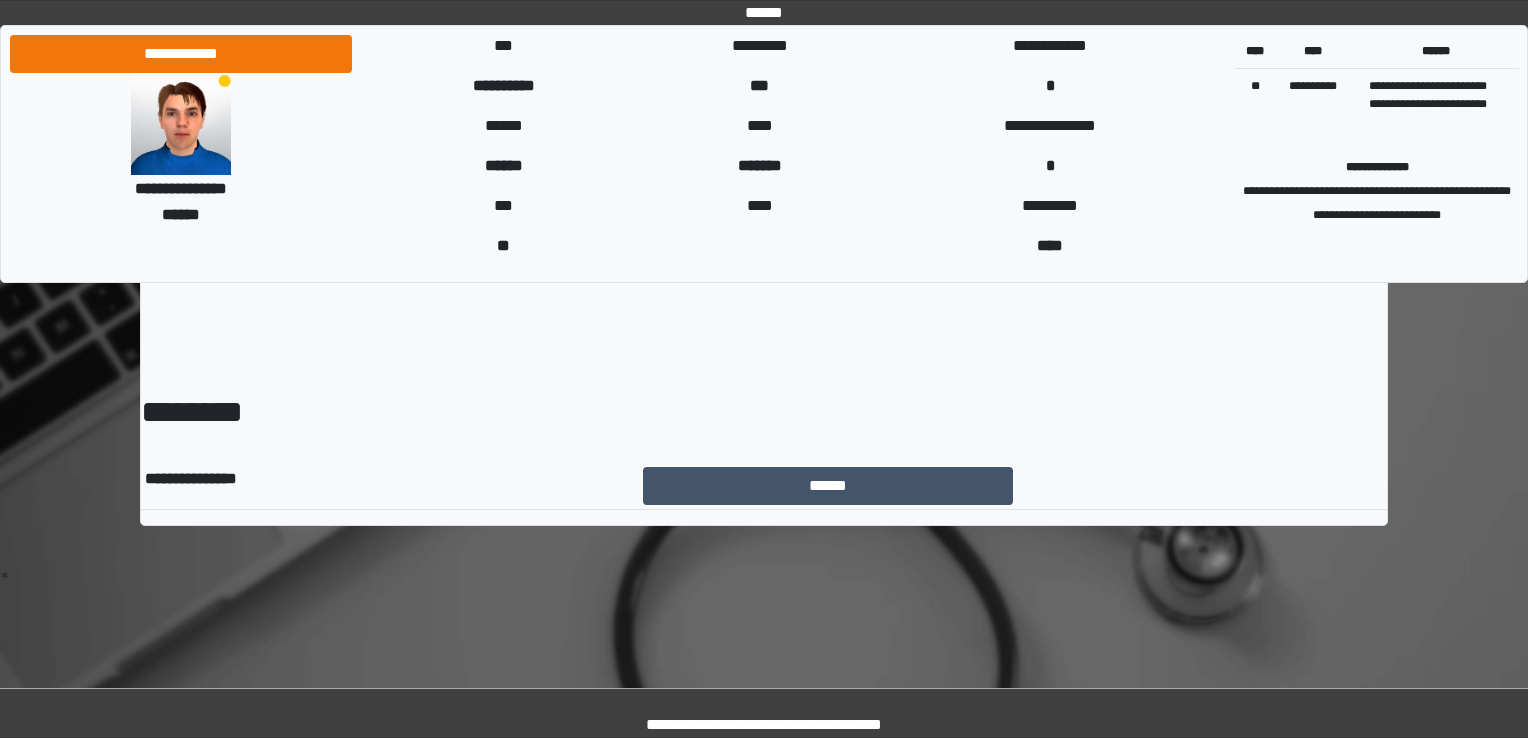 scroll, scrollTop: 0, scrollLeft: 0, axis: both 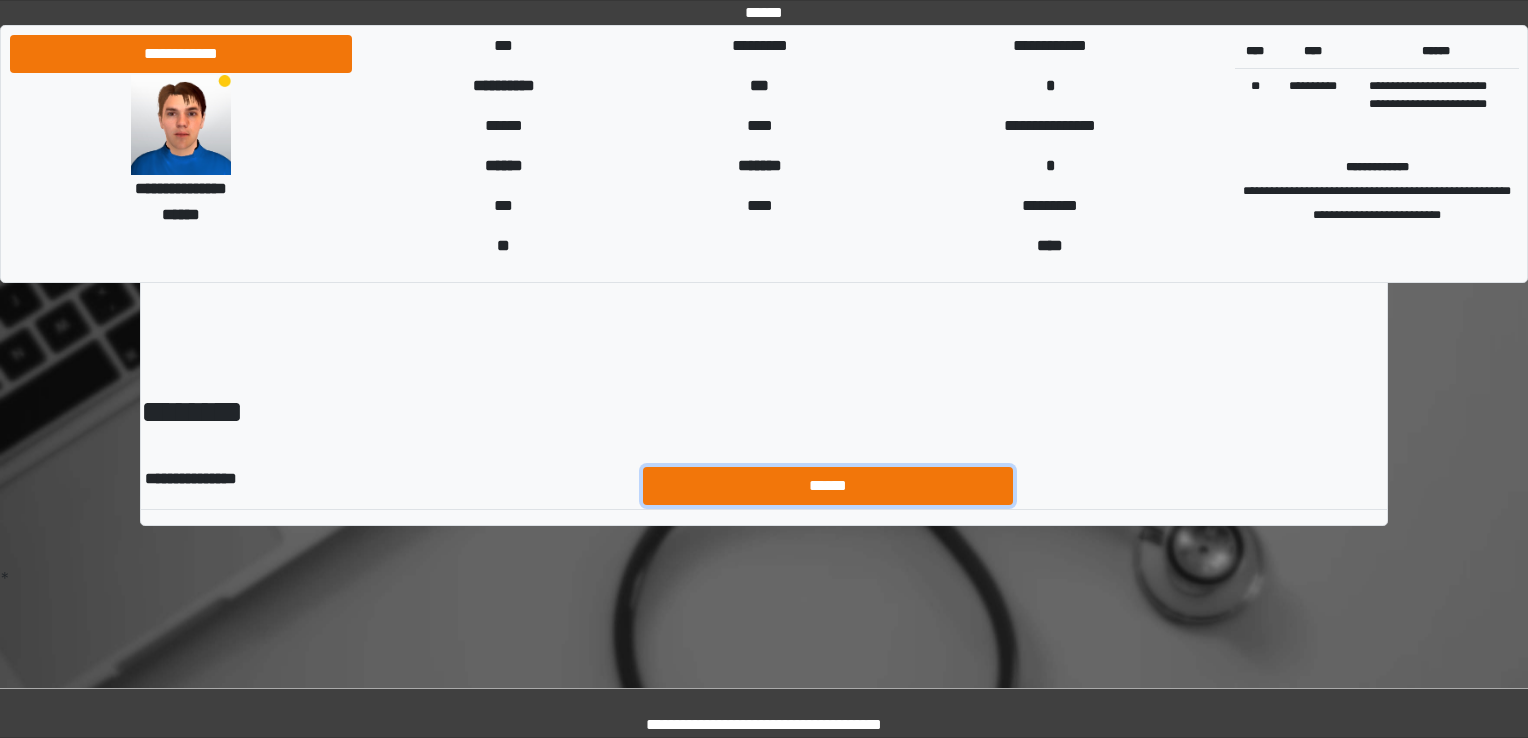 click on "******" at bounding box center (828, 486) 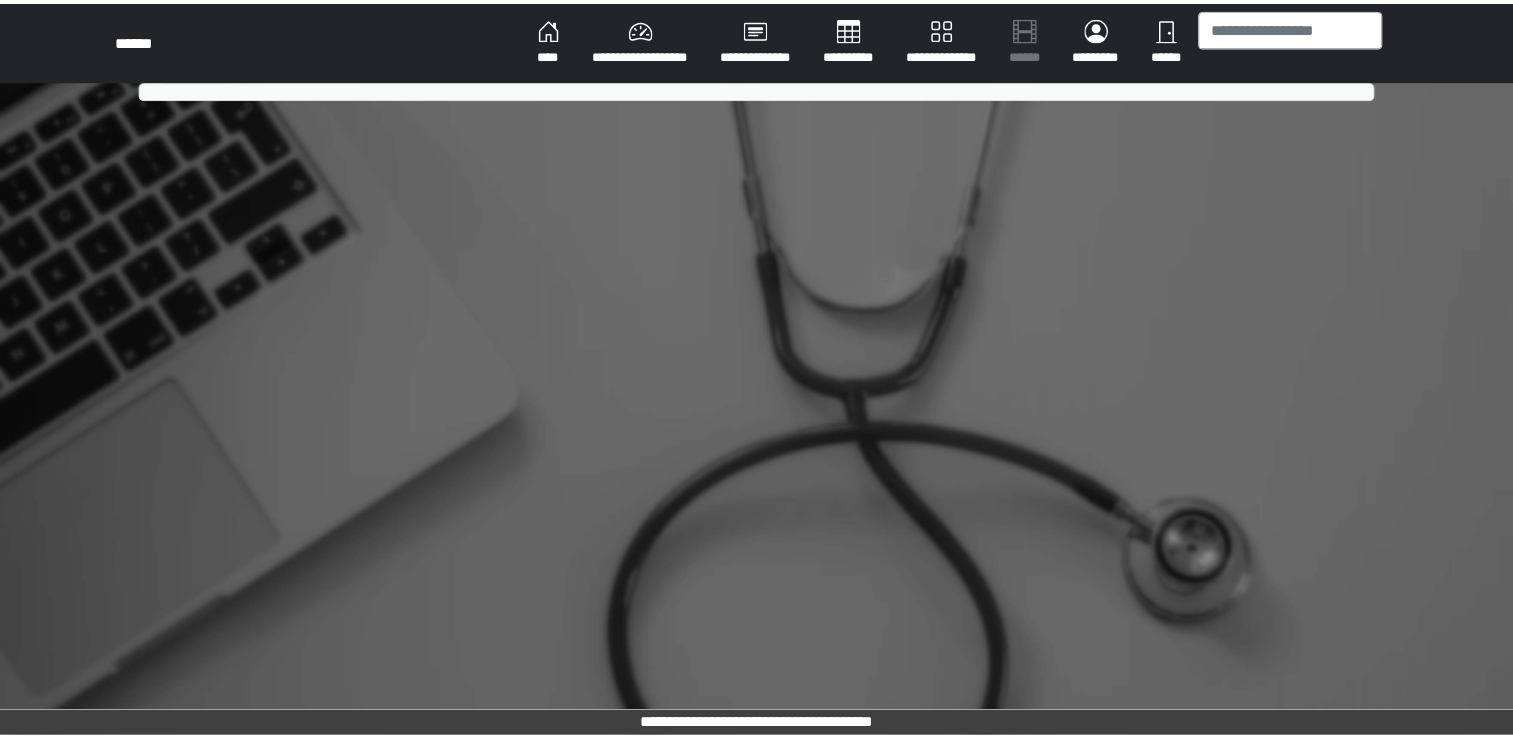 scroll, scrollTop: 0, scrollLeft: 0, axis: both 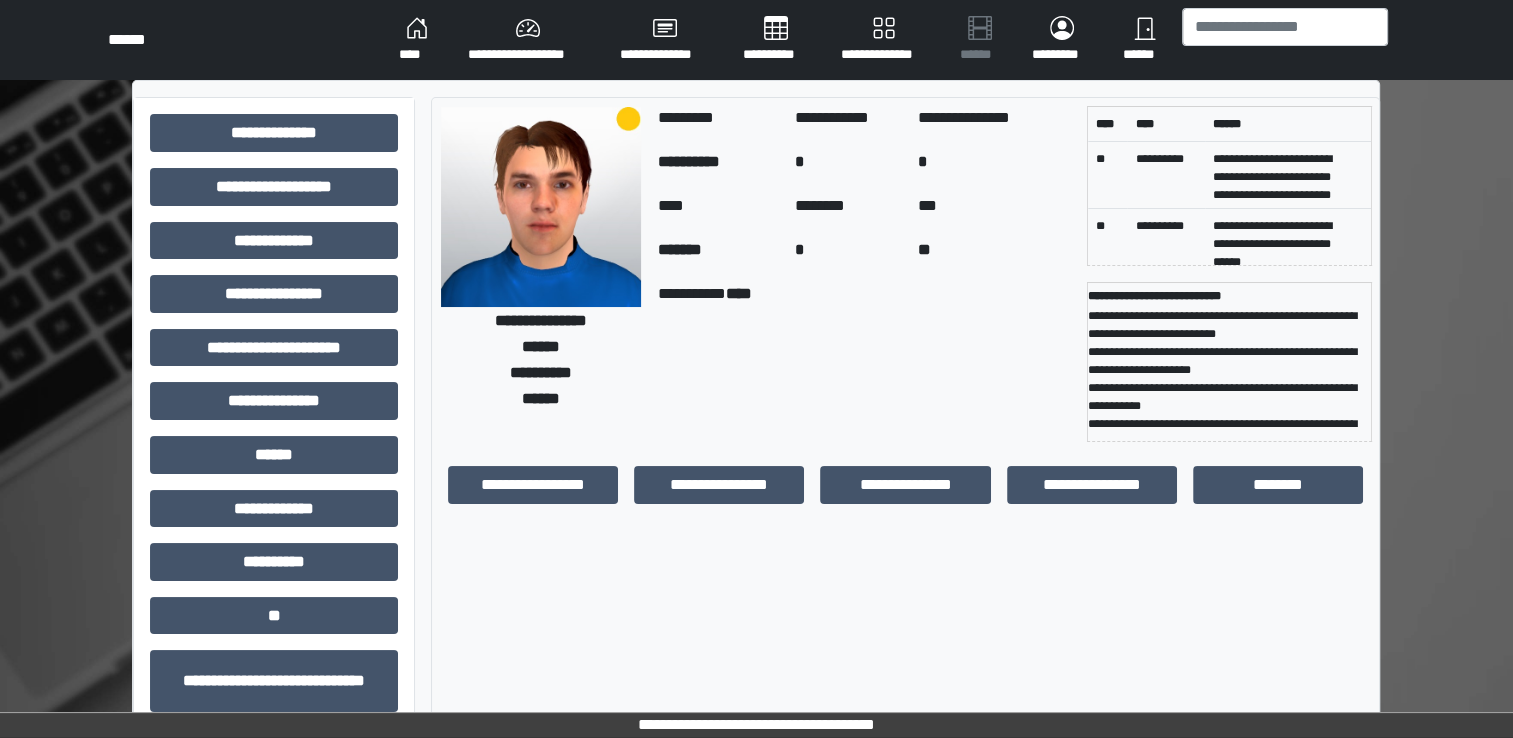 click on "**********" at bounding box center (864, 362) 